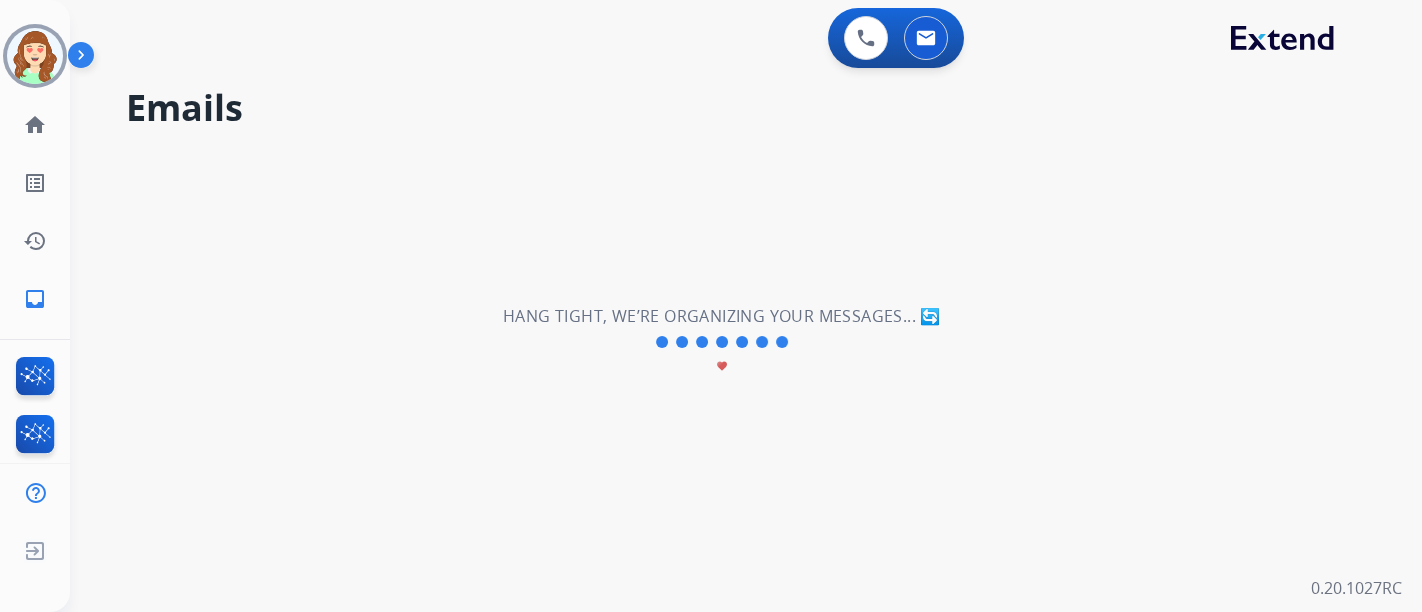 scroll, scrollTop: 0, scrollLeft: 0, axis: both 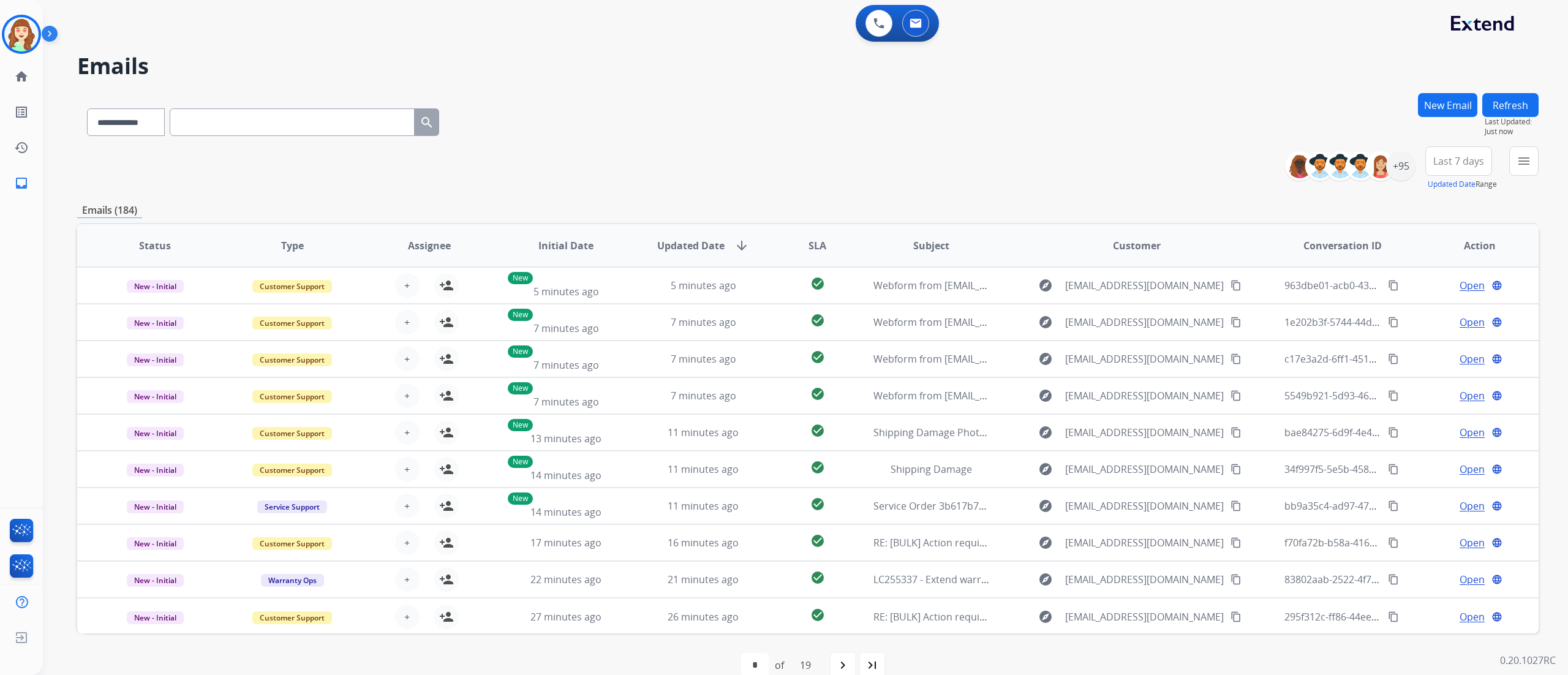 drag, startPoint x: 525, startPoint y: 10, endPoint x: 800, endPoint y: 142, distance: 305.03934 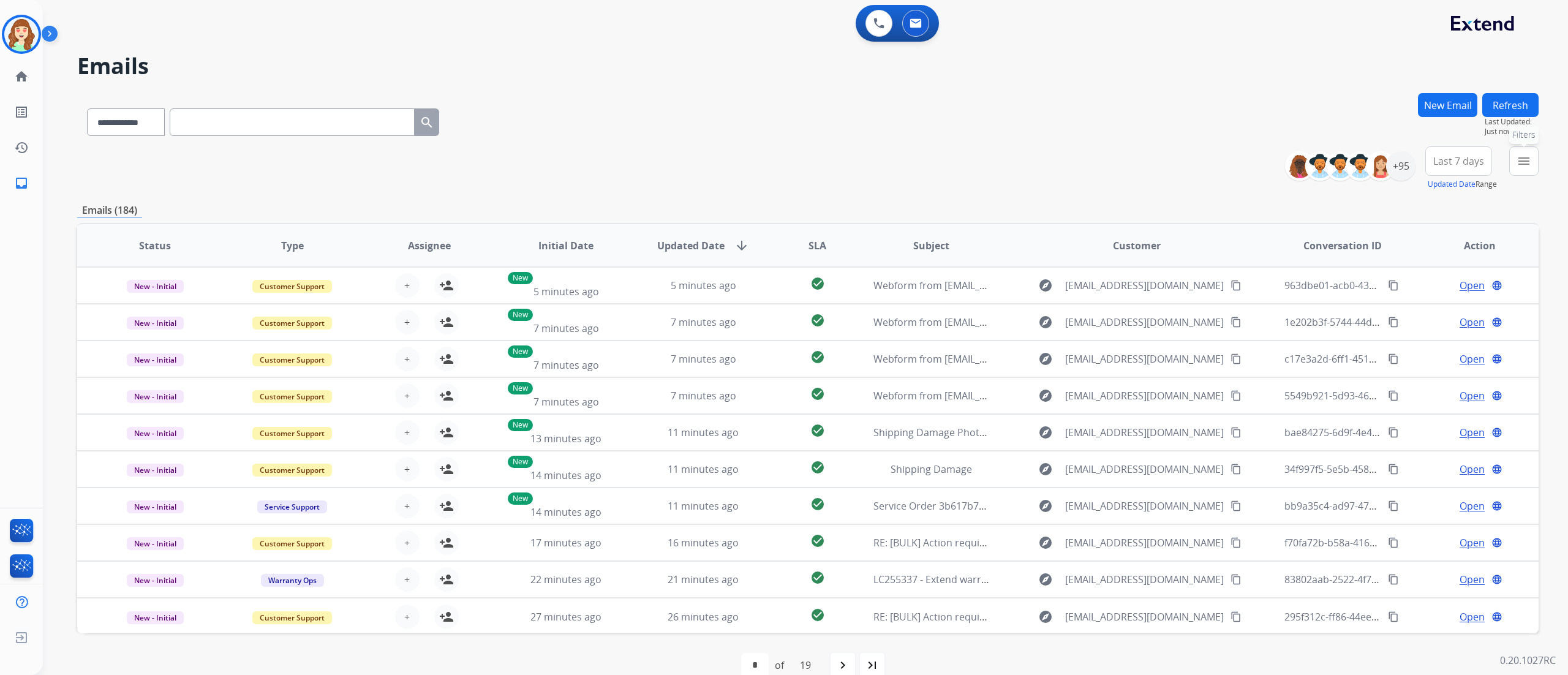 click on "menu" at bounding box center (1524, 161) 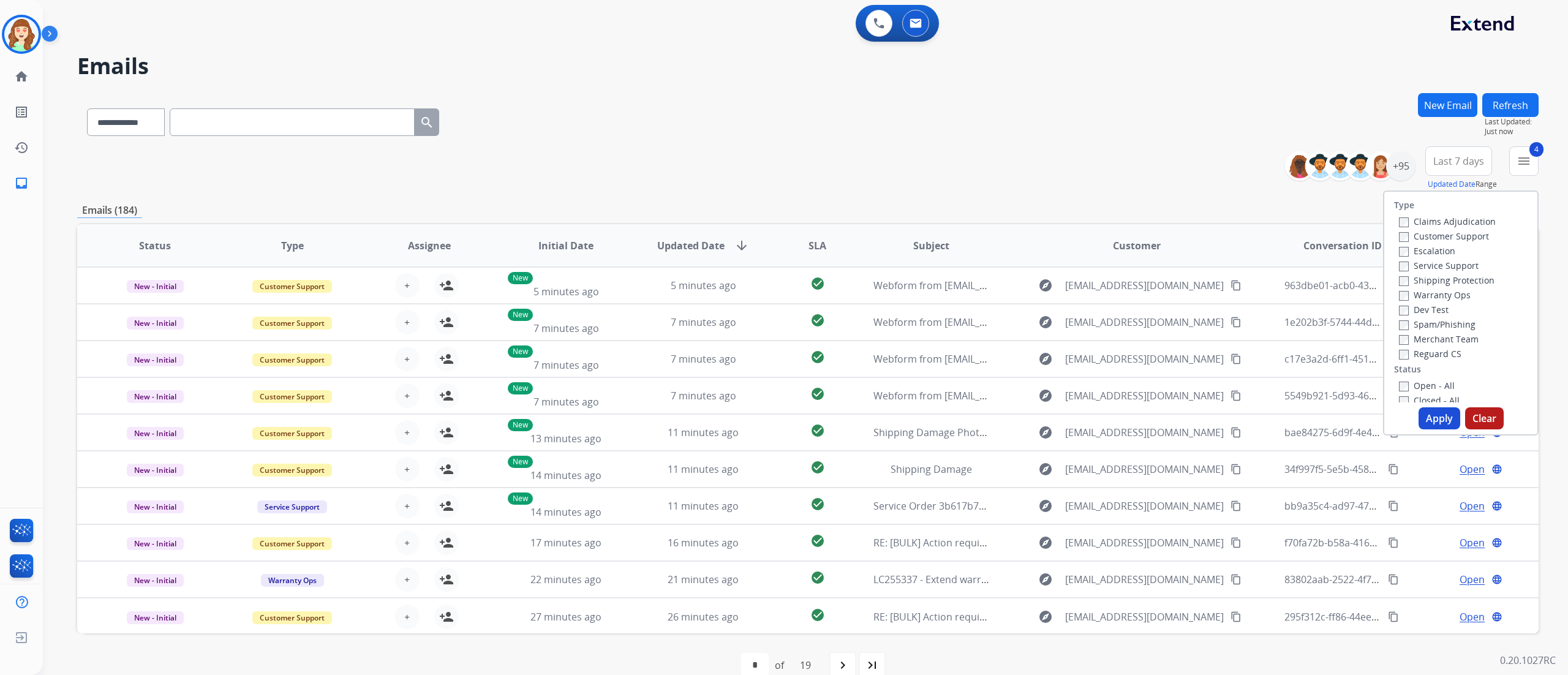 click on "Apply" at bounding box center [1439, 418] 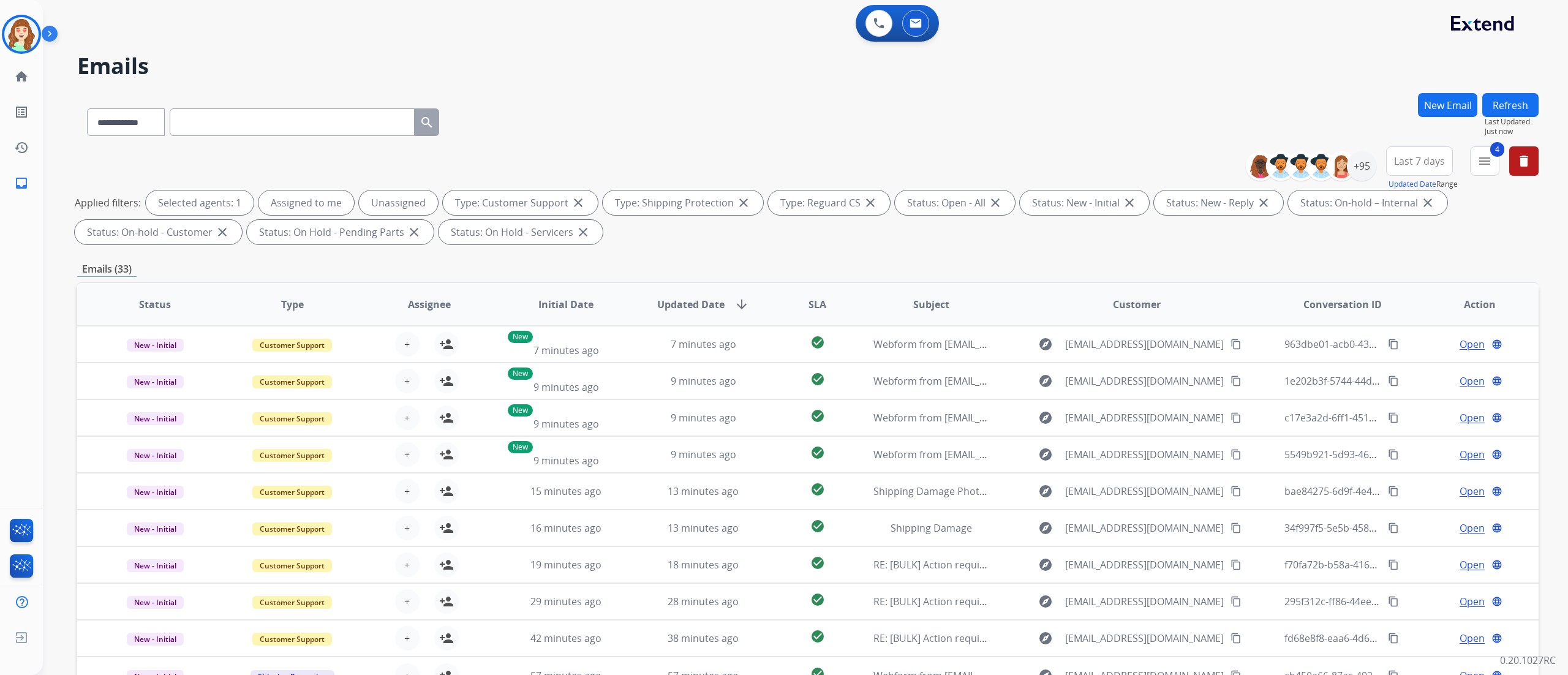 click on "Last 7 days" at bounding box center (1419, 161) 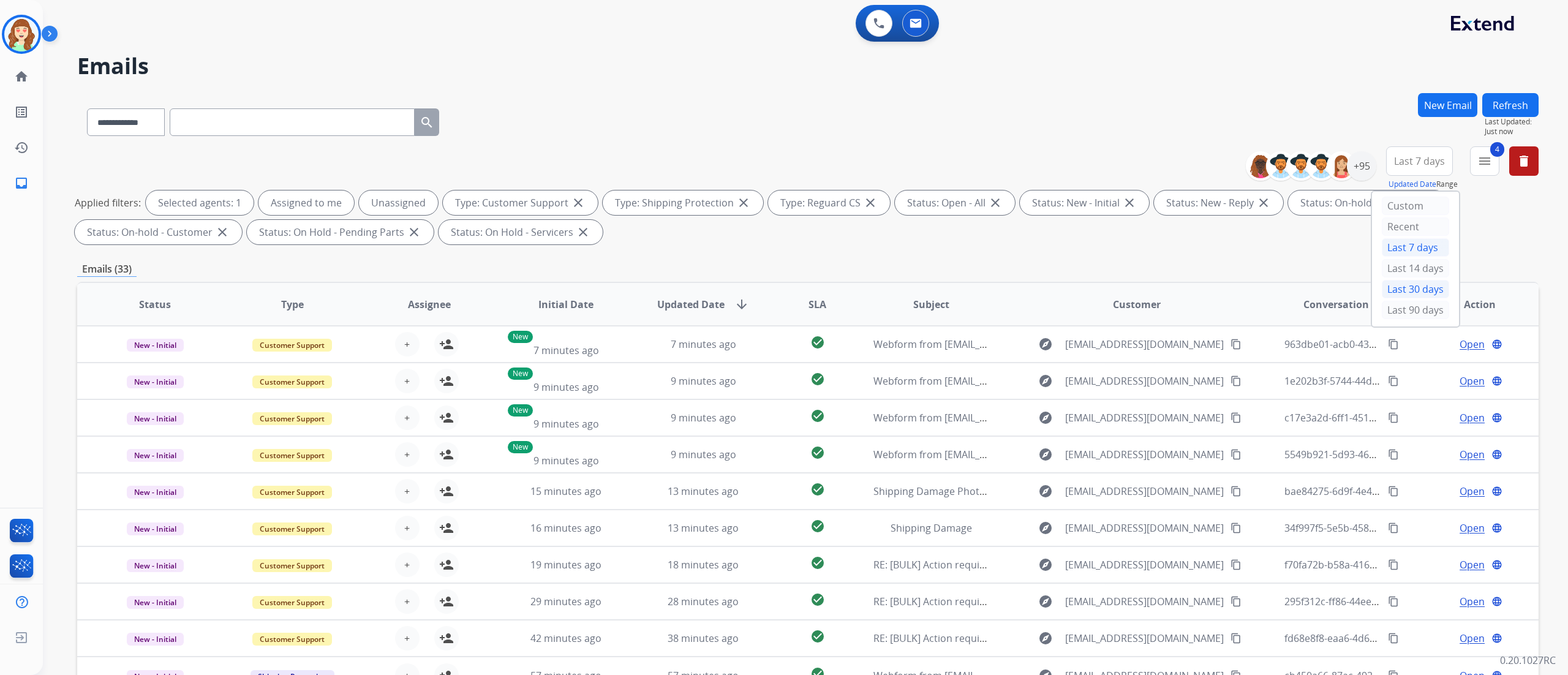 click on "Last 30 days" at bounding box center (1415, 289) 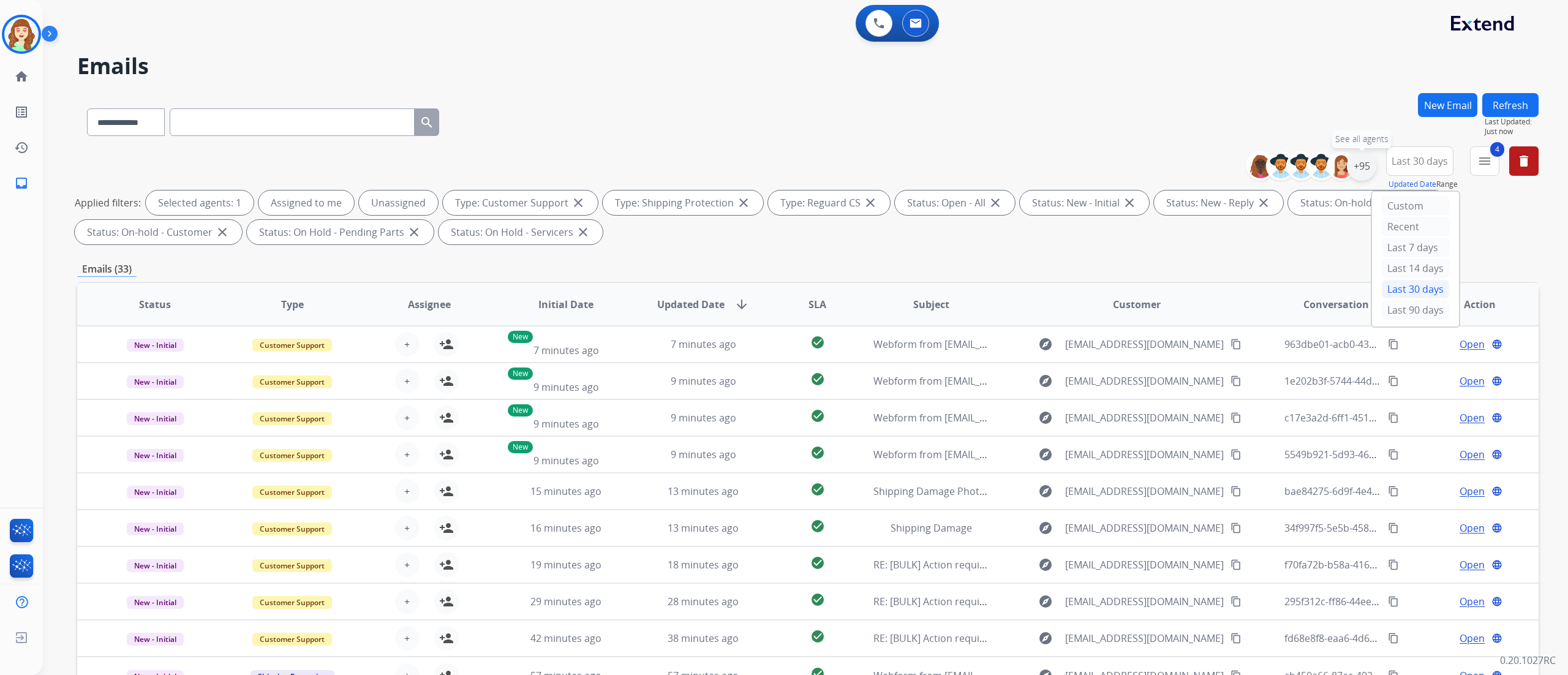 click on "+95" at bounding box center [1362, 166] 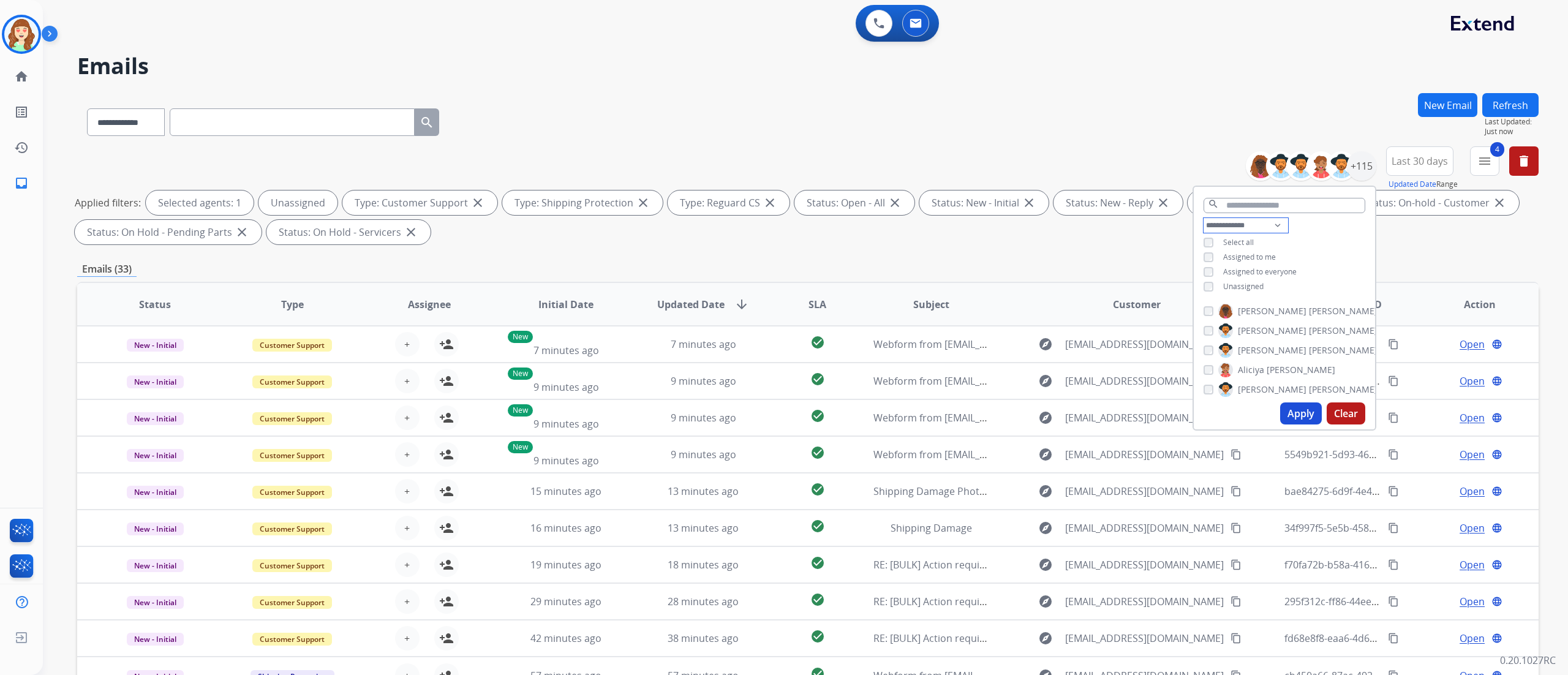 click on "**********" at bounding box center (1246, 225) 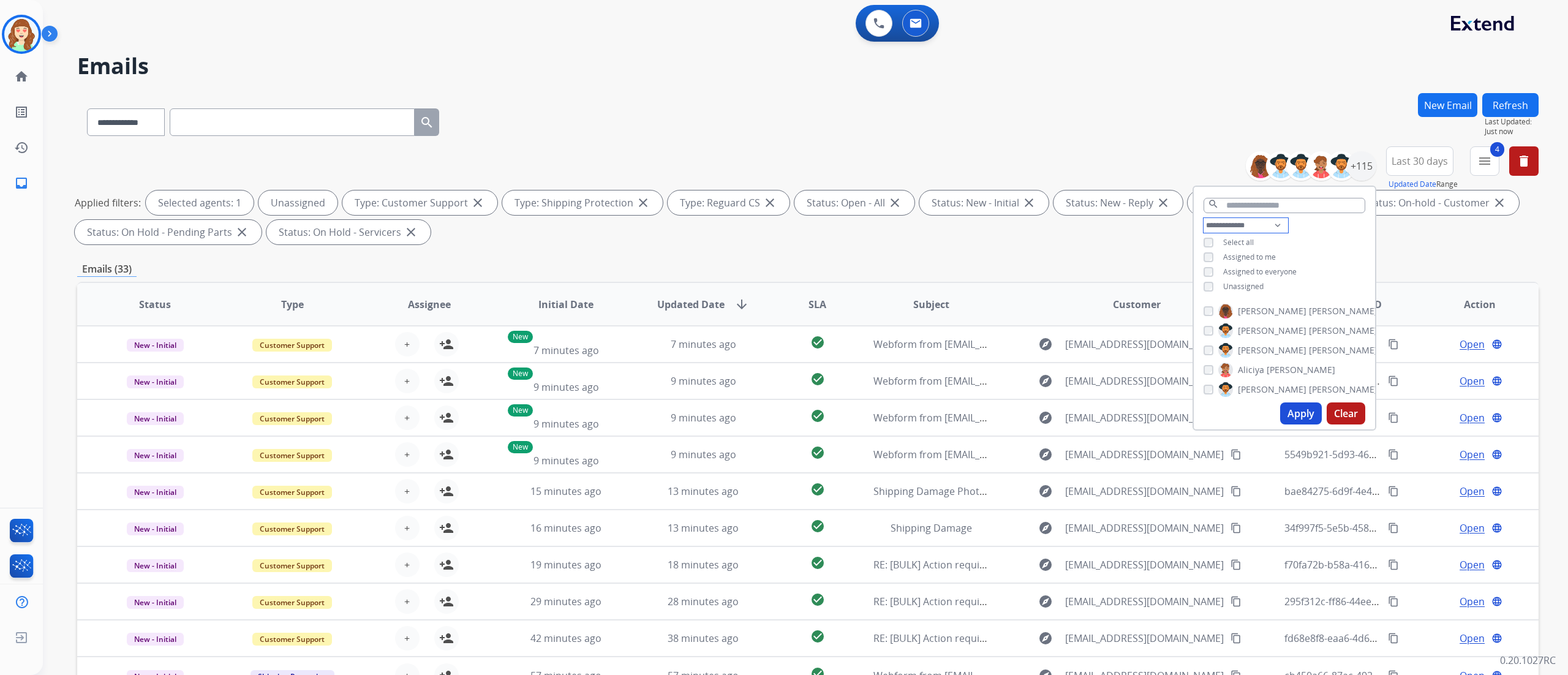 select on "**********" 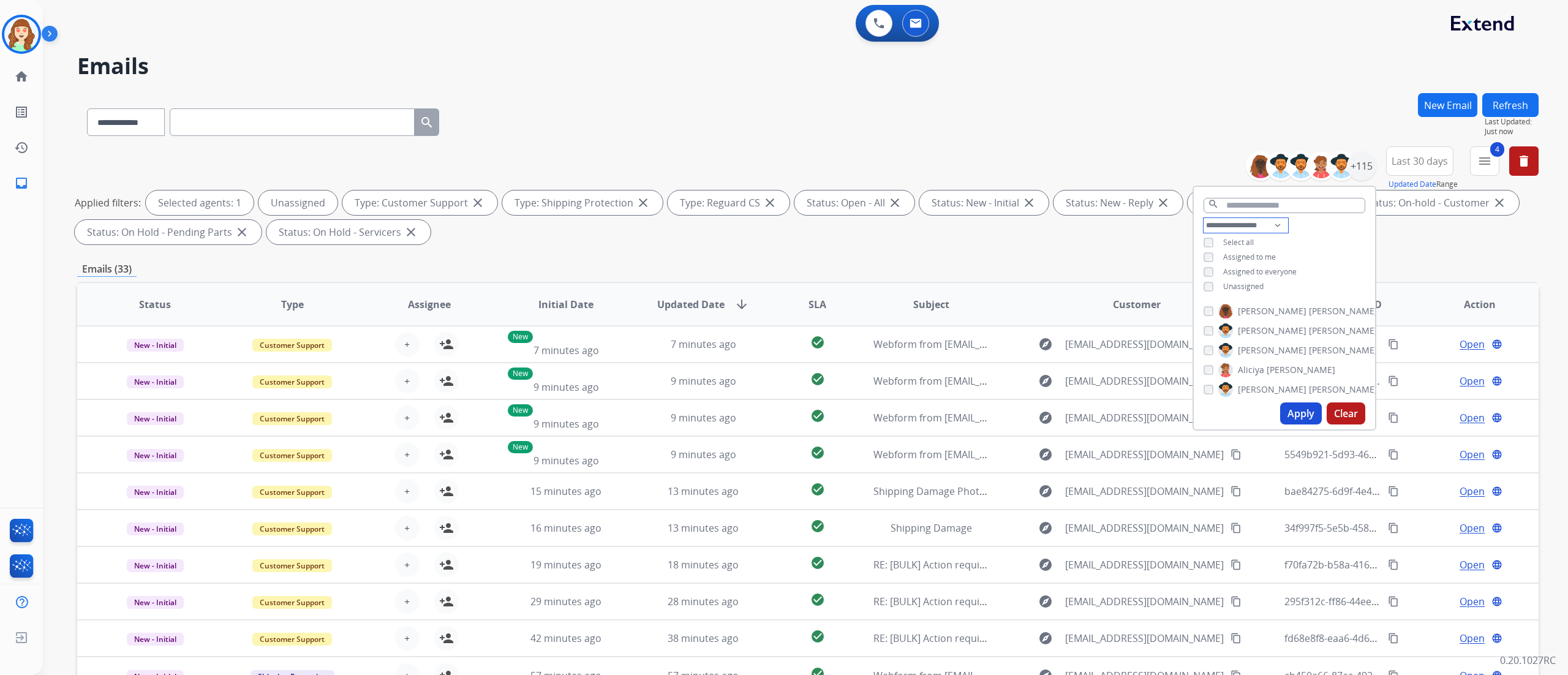 click on "**********" at bounding box center (1246, 225) 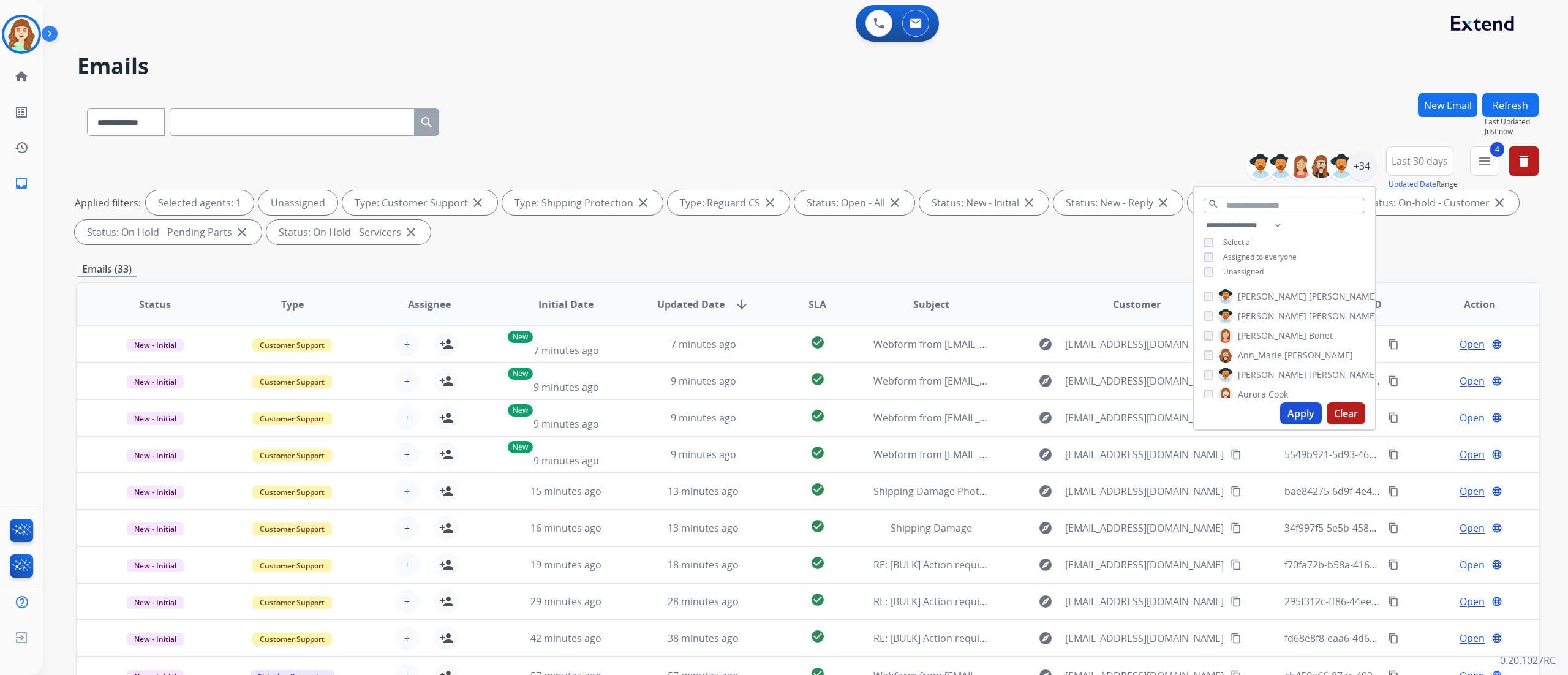 click on "**********" at bounding box center [808, 119] 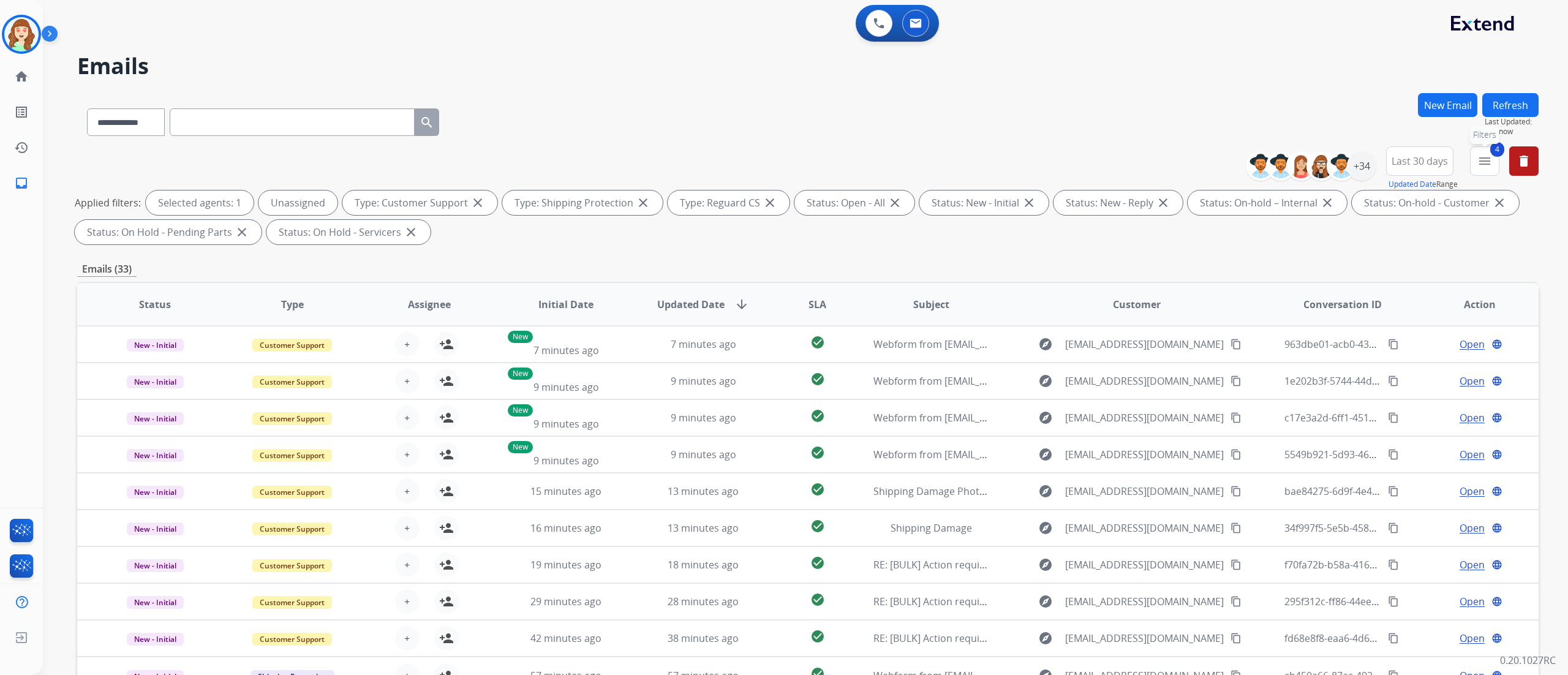 click on "menu" at bounding box center (1485, 161) 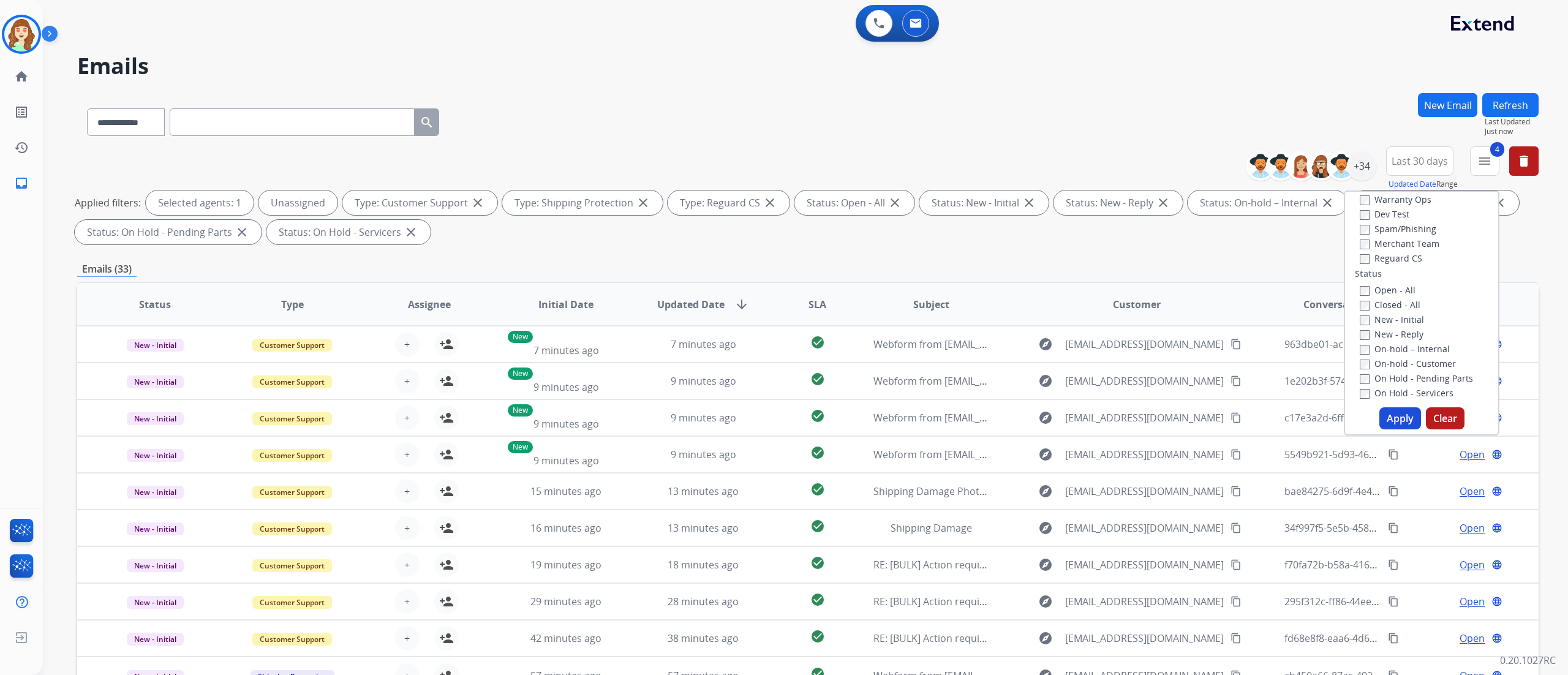 scroll, scrollTop: 99, scrollLeft: 0, axis: vertical 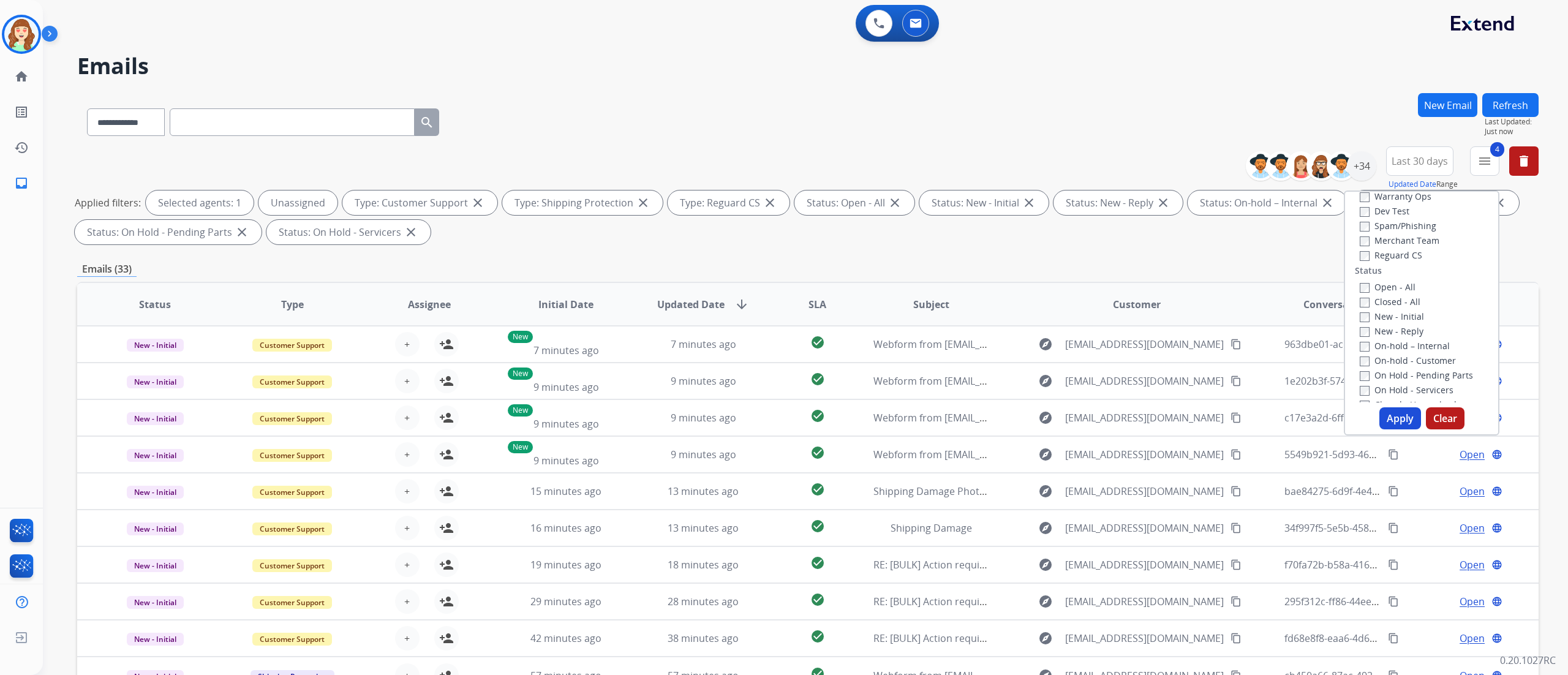 click on "Open - All" at bounding box center [1424, 287] 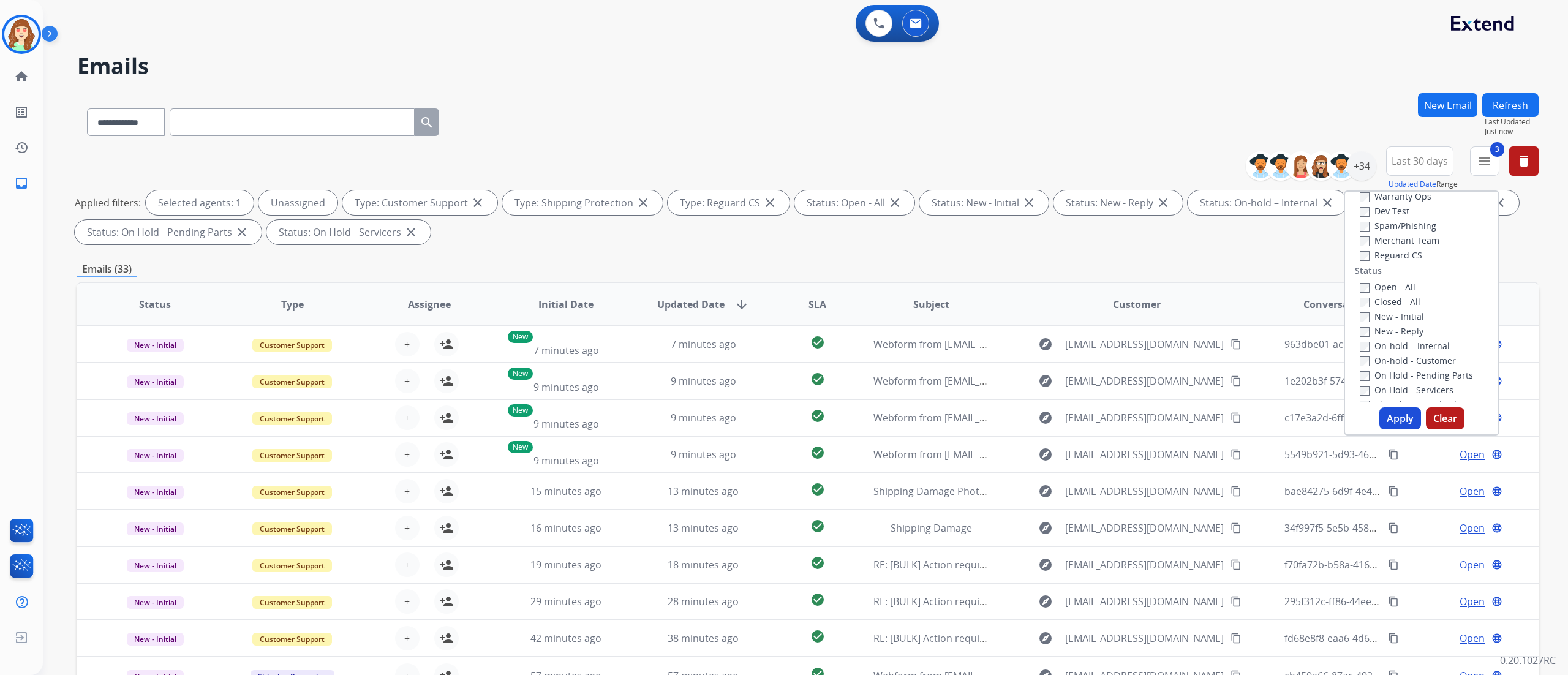 click on "New - Initial" at bounding box center (1392, 316) 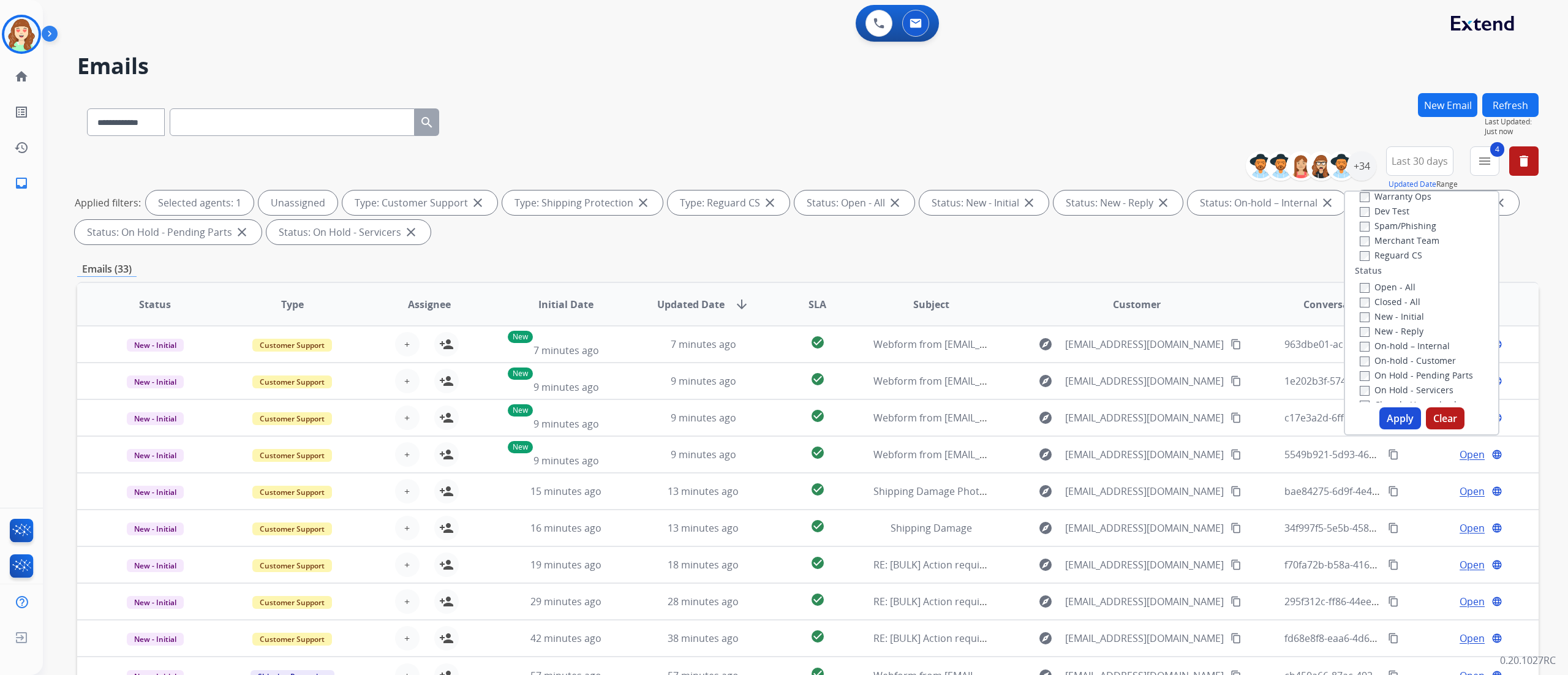click on "New - Initial" at bounding box center [1392, 316] 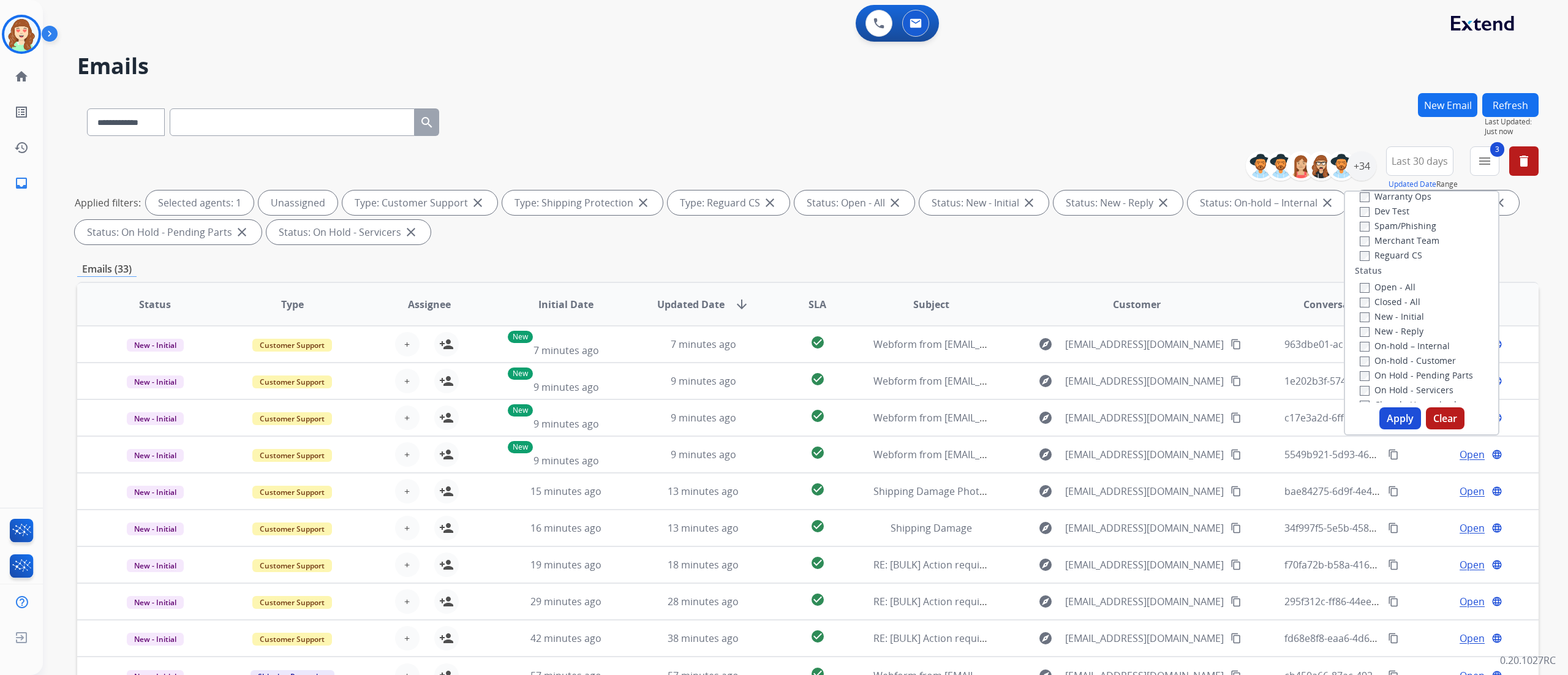 click on "New - Initial" at bounding box center (1392, 316) 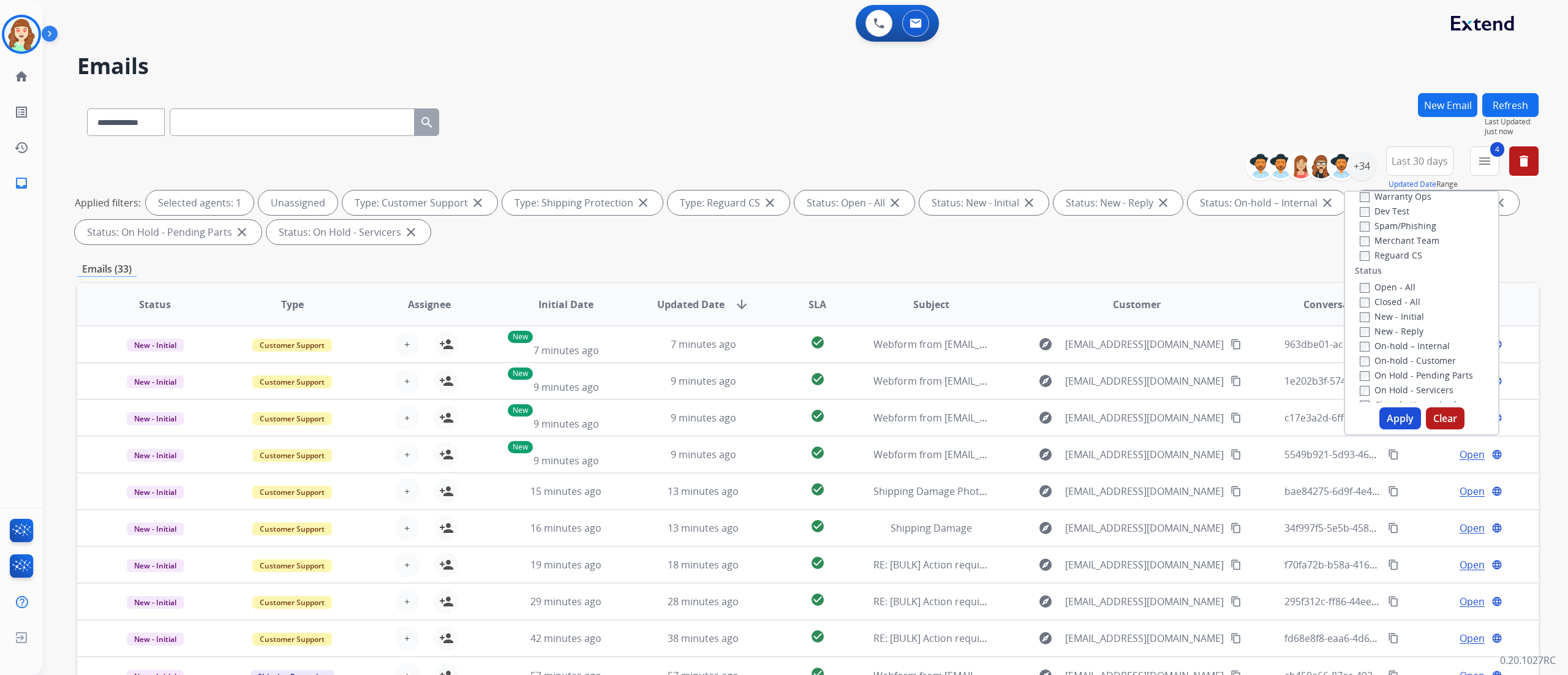 click on "Apply" at bounding box center (1400, 418) 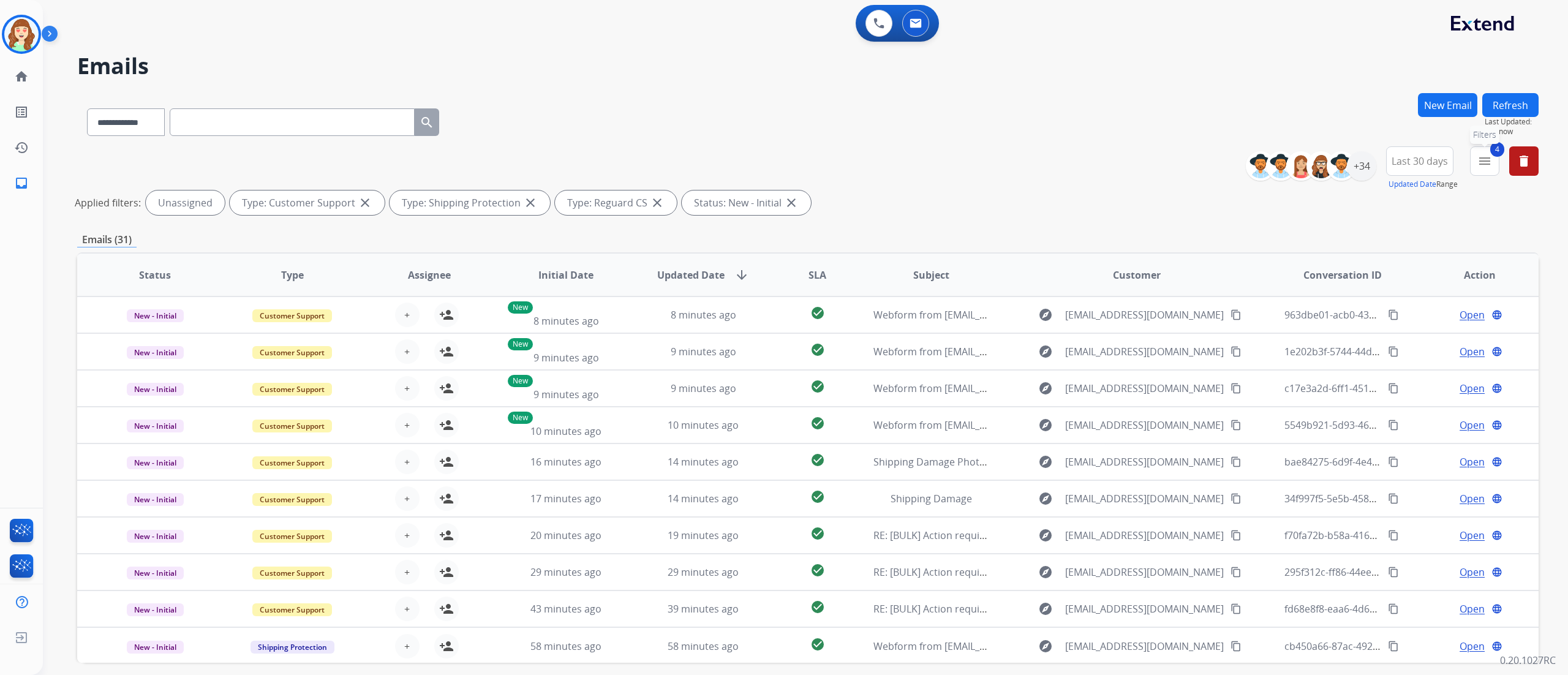 click on "menu" at bounding box center [1485, 161] 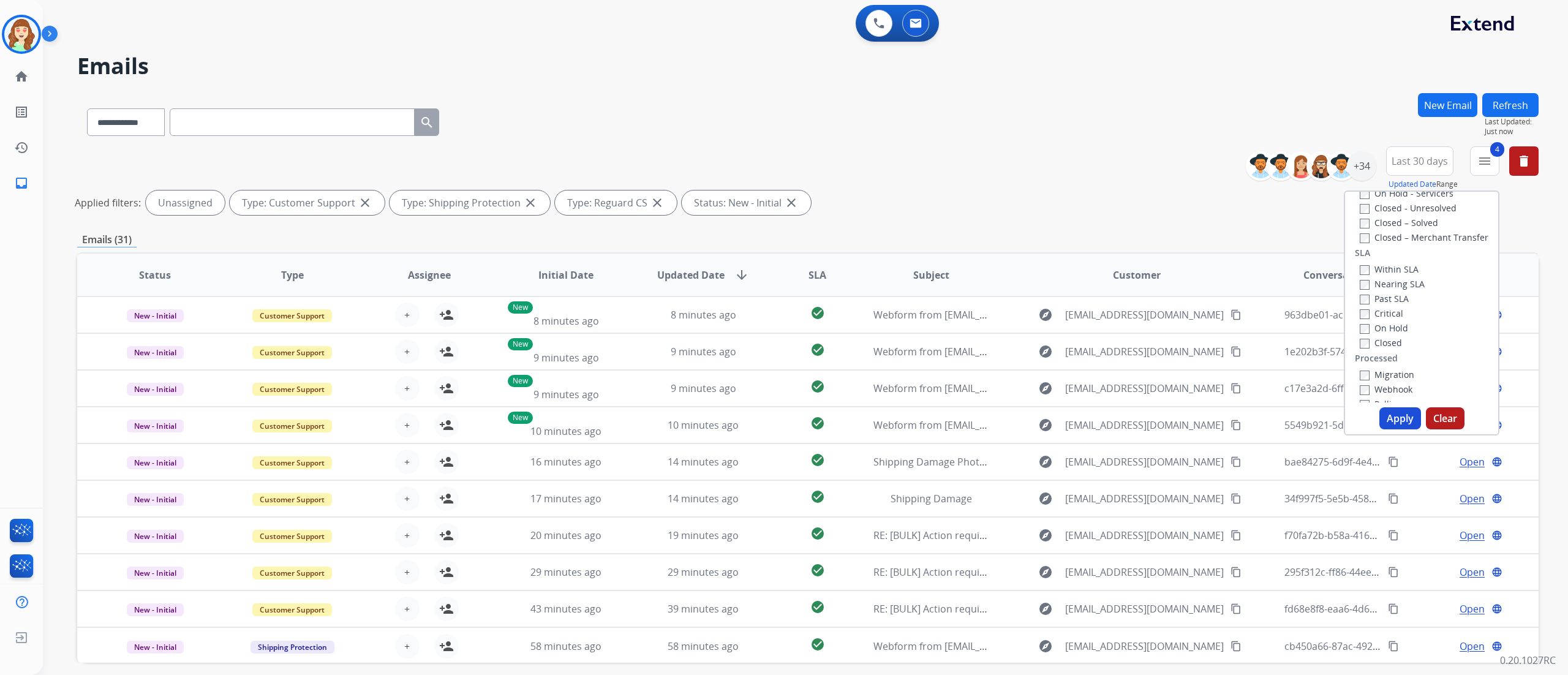 scroll, scrollTop: 298, scrollLeft: 0, axis: vertical 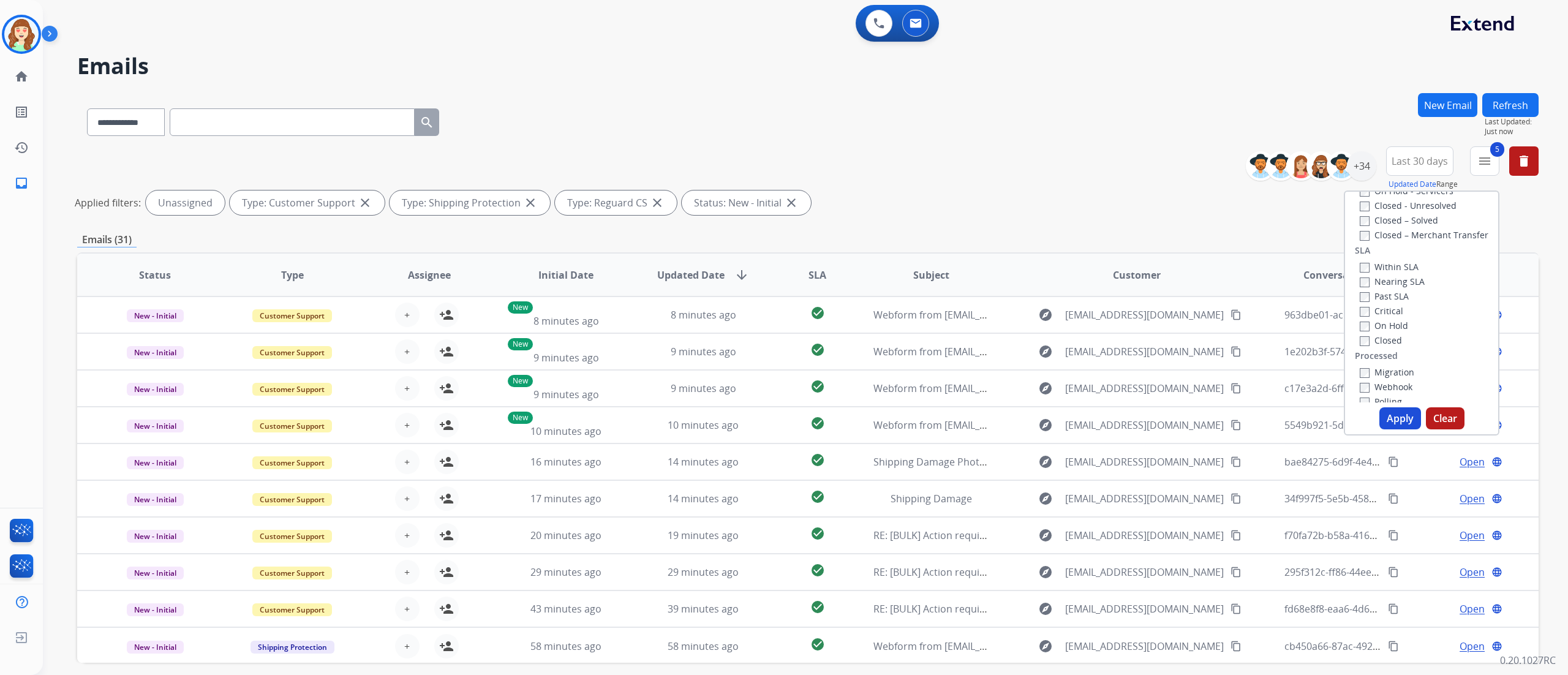 click on "Critical" at bounding box center (1381, 311) 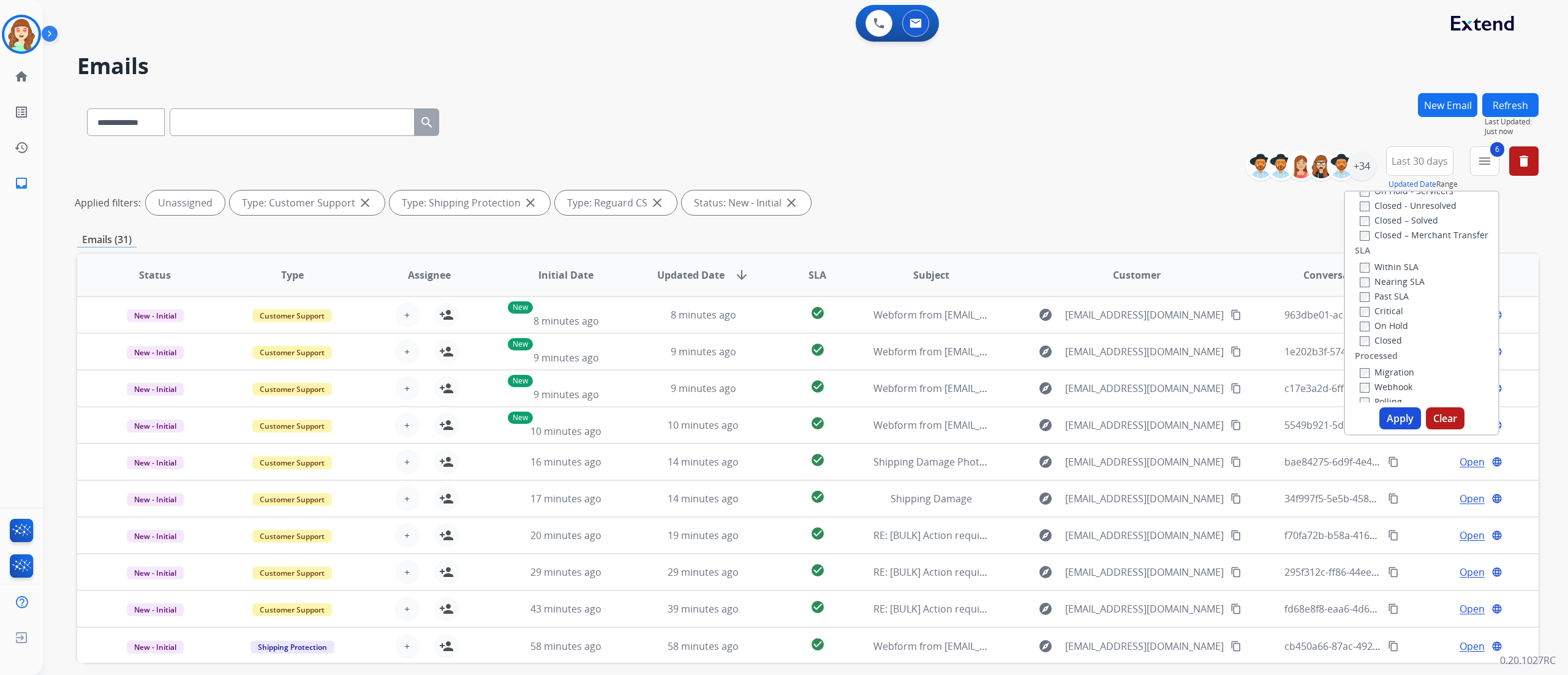 click on "Apply" at bounding box center (1400, 418) 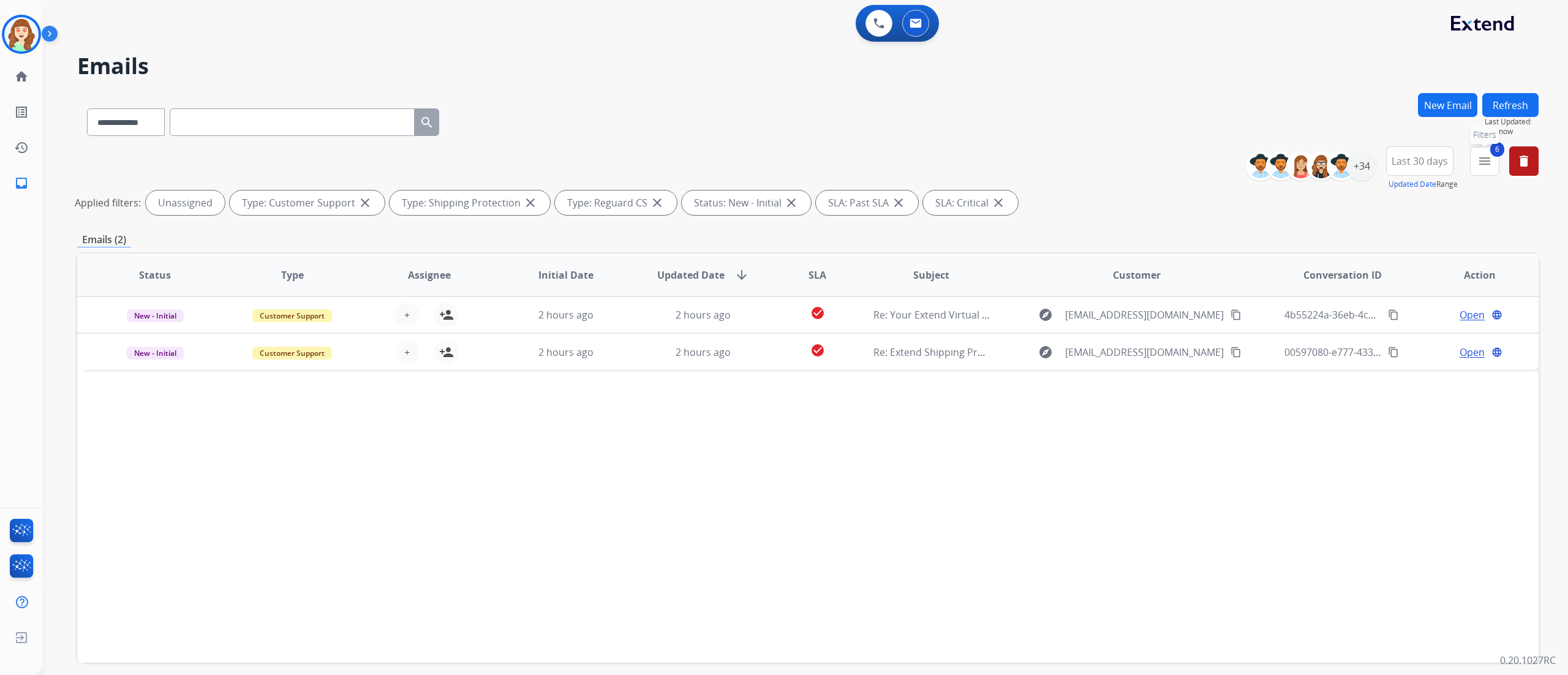 click on "menu" at bounding box center [1485, 161] 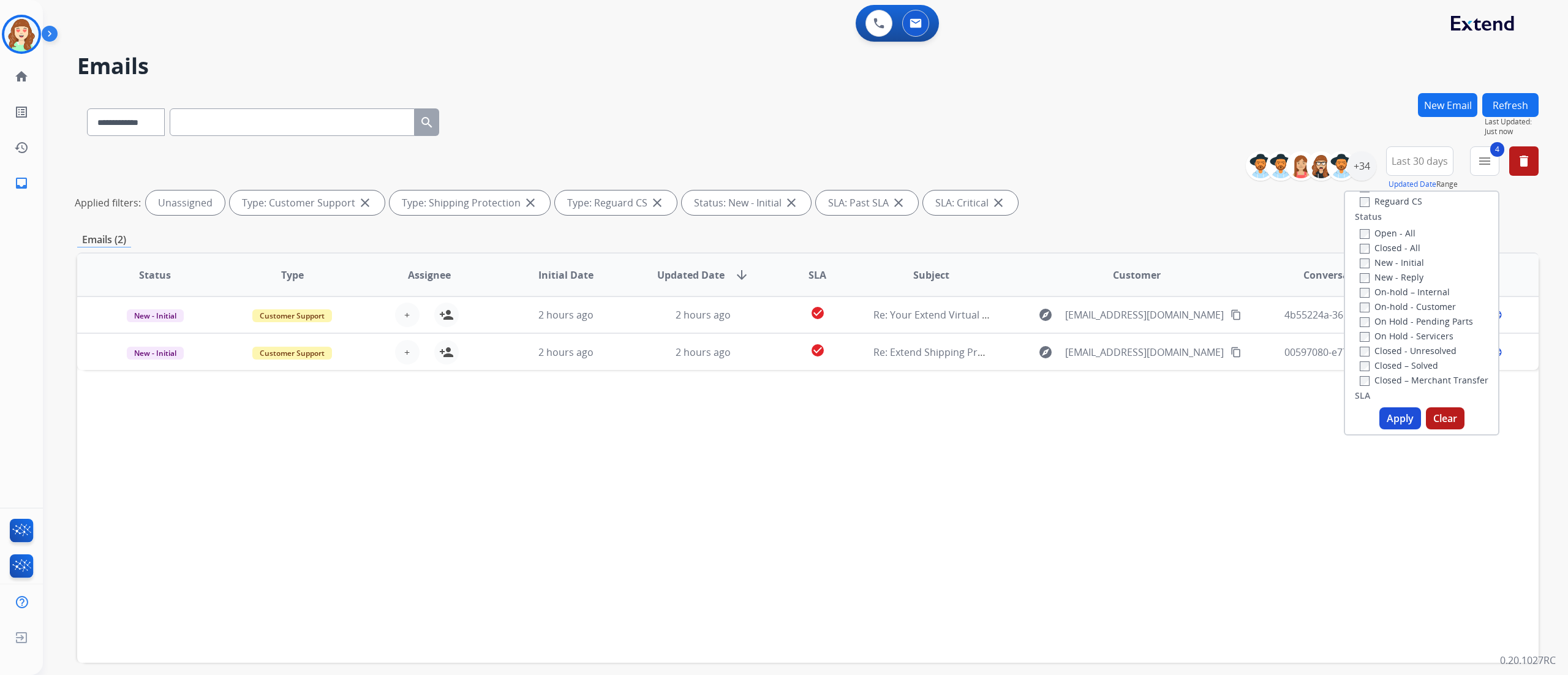 scroll, scrollTop: 148, scrollLeft: 0, axis: vertical 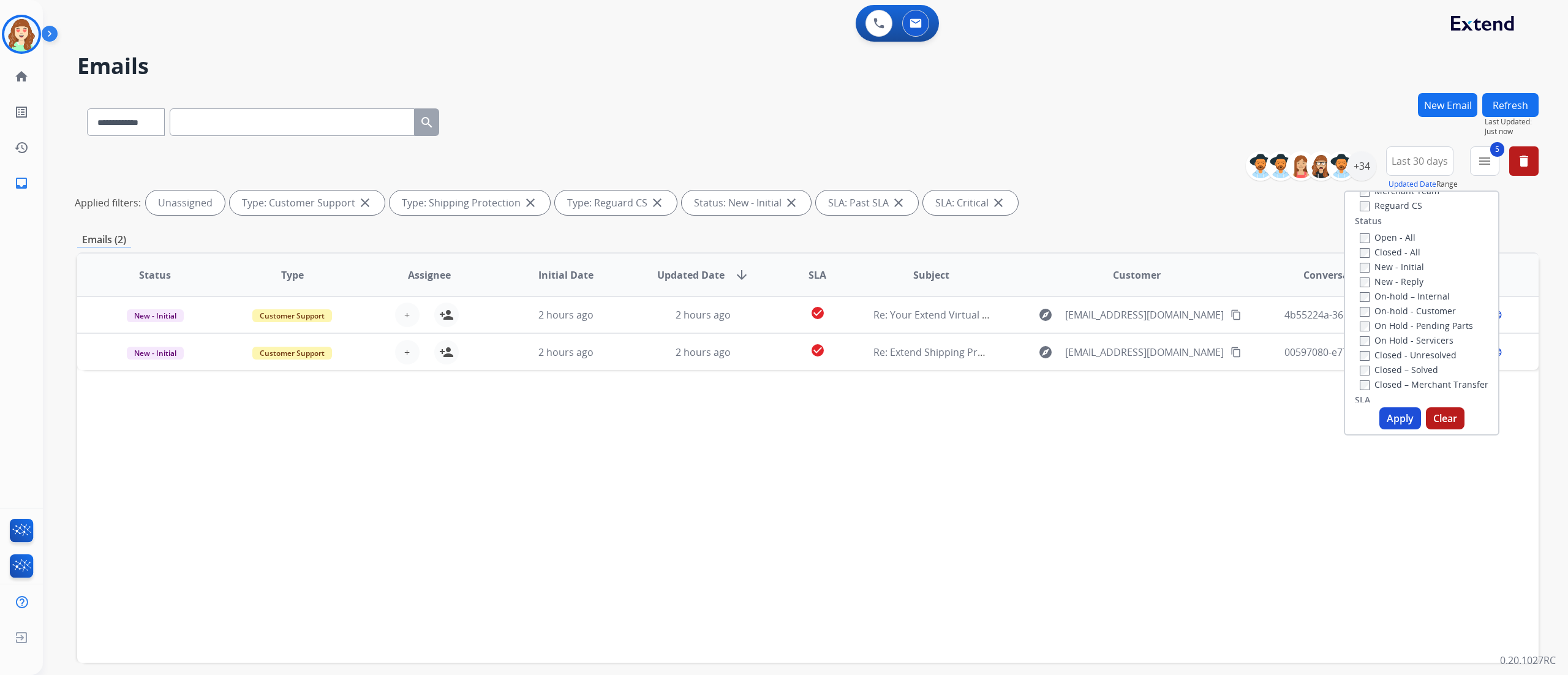 click on "New - Reply" at bounding box center [1392, 281] 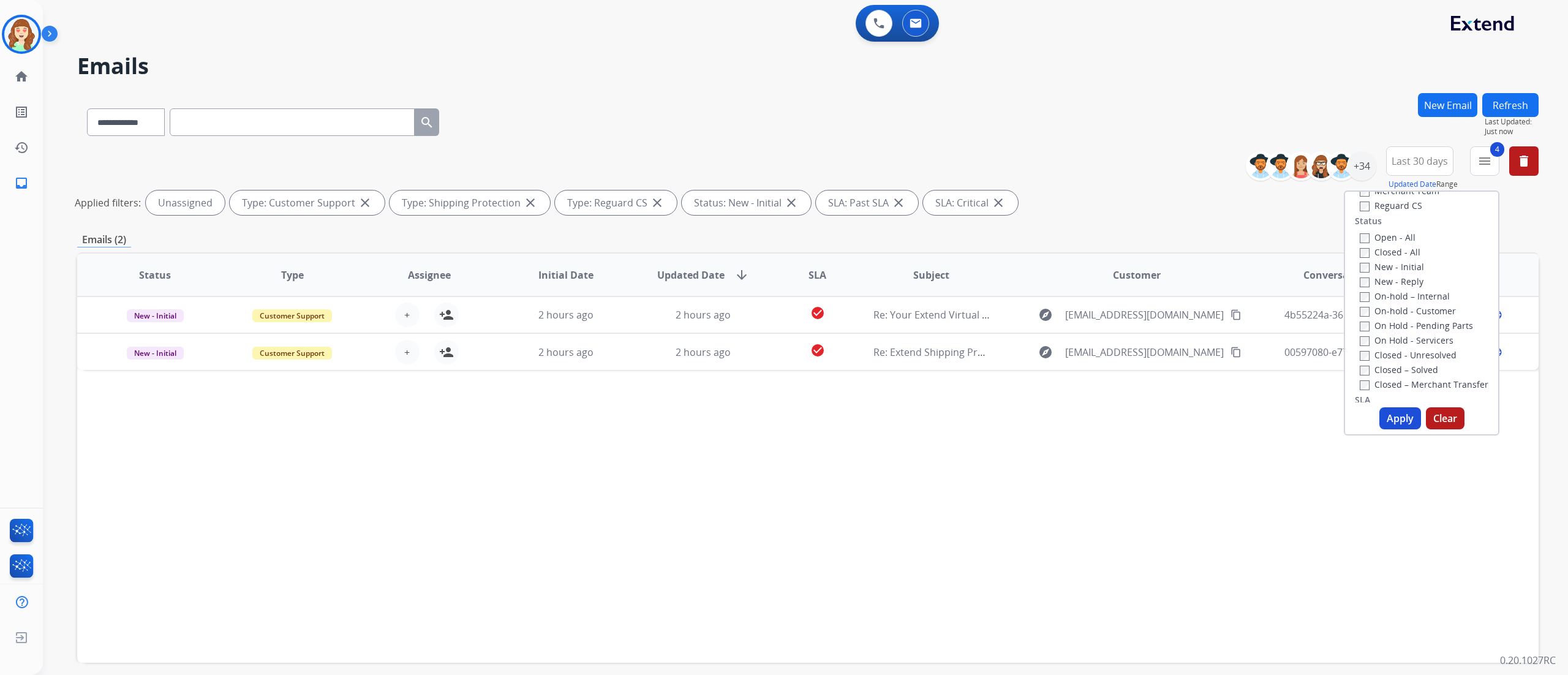 click on "New - Reply" at bounding box center [1392, 281] 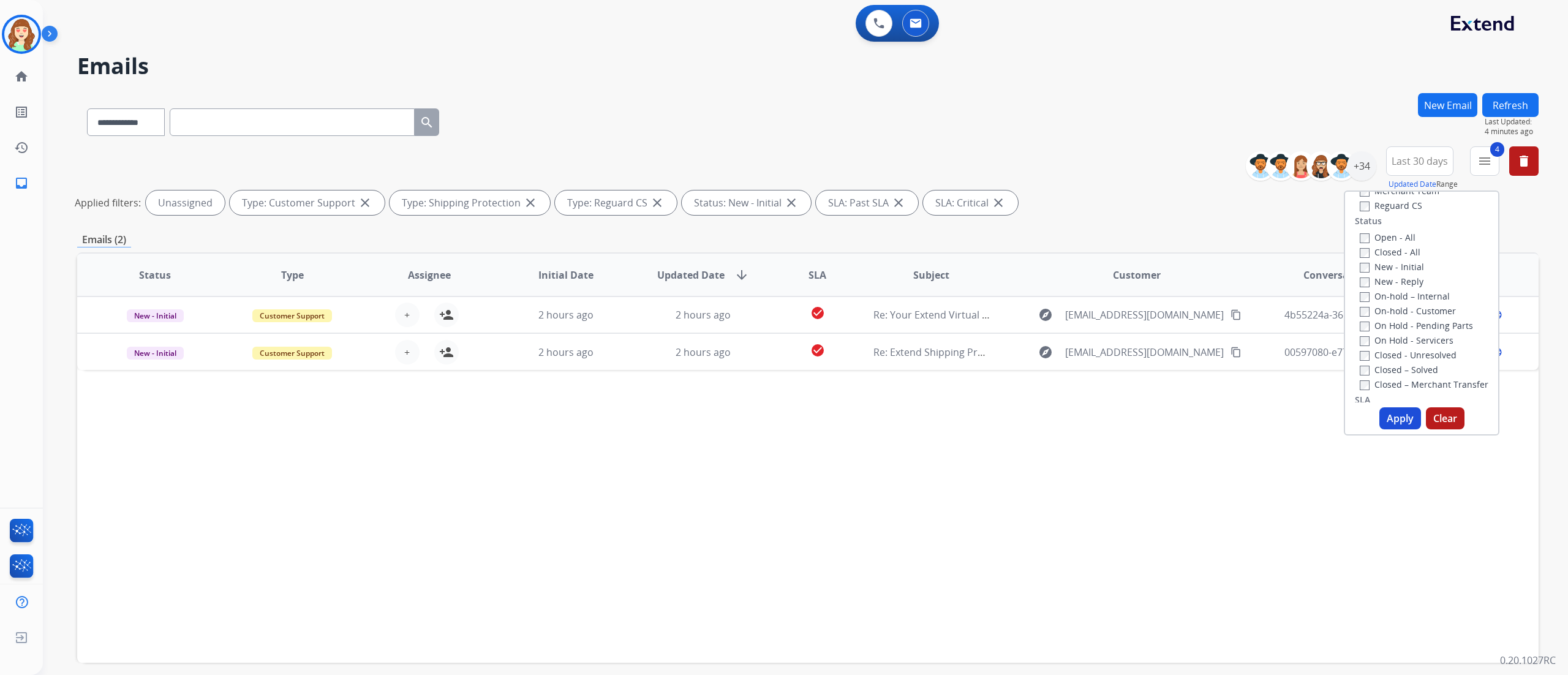 click on "Apply" at bounding box center (1400, 418) 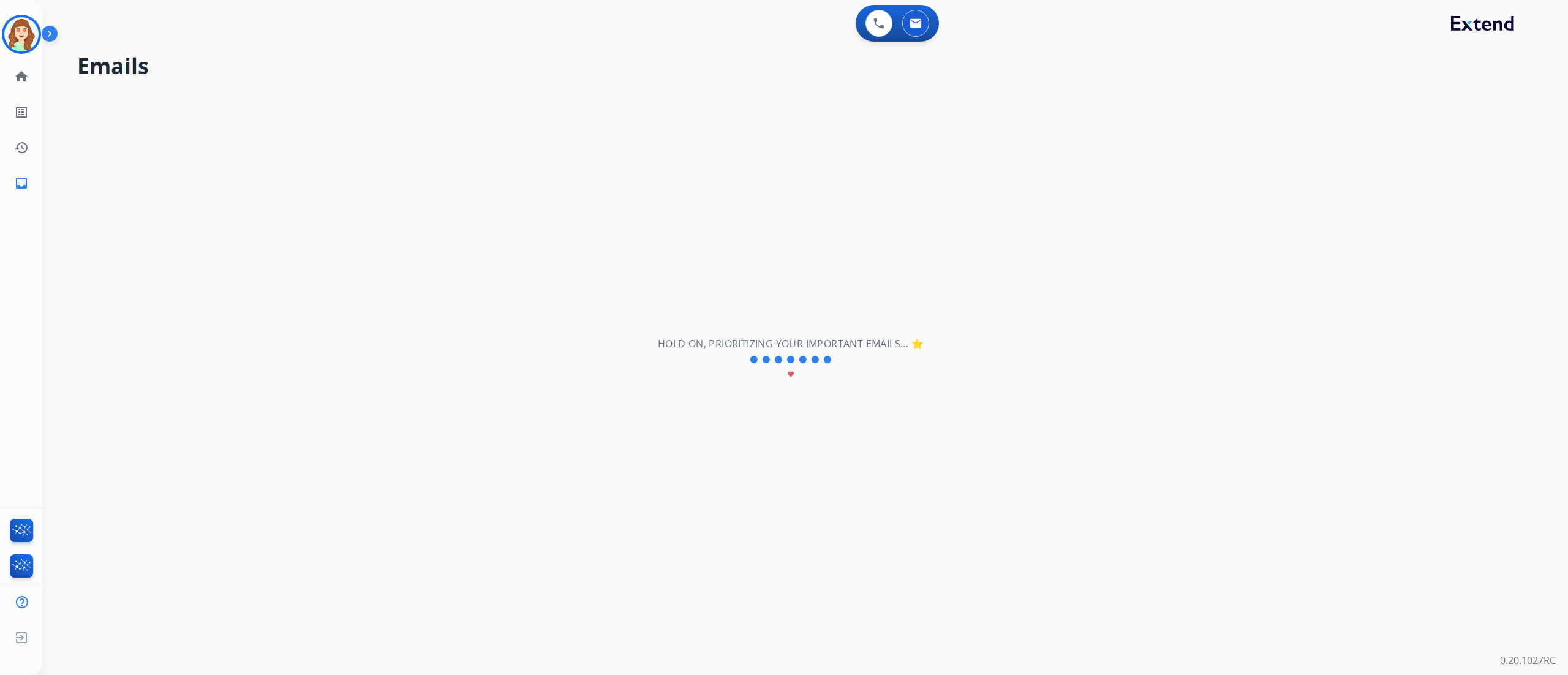 click on "**********" at bounding box center [791, 360] 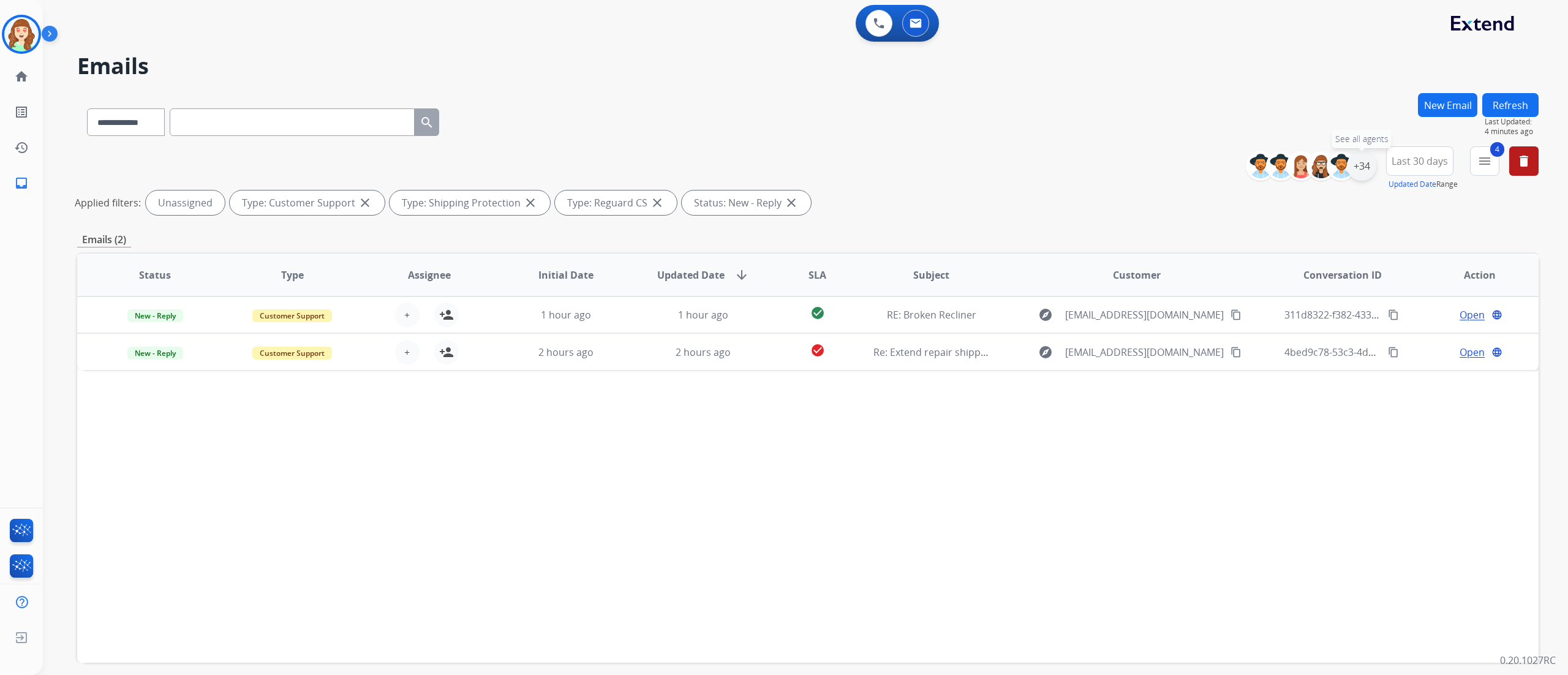click on "+34" at bounding box center [1362, 166] 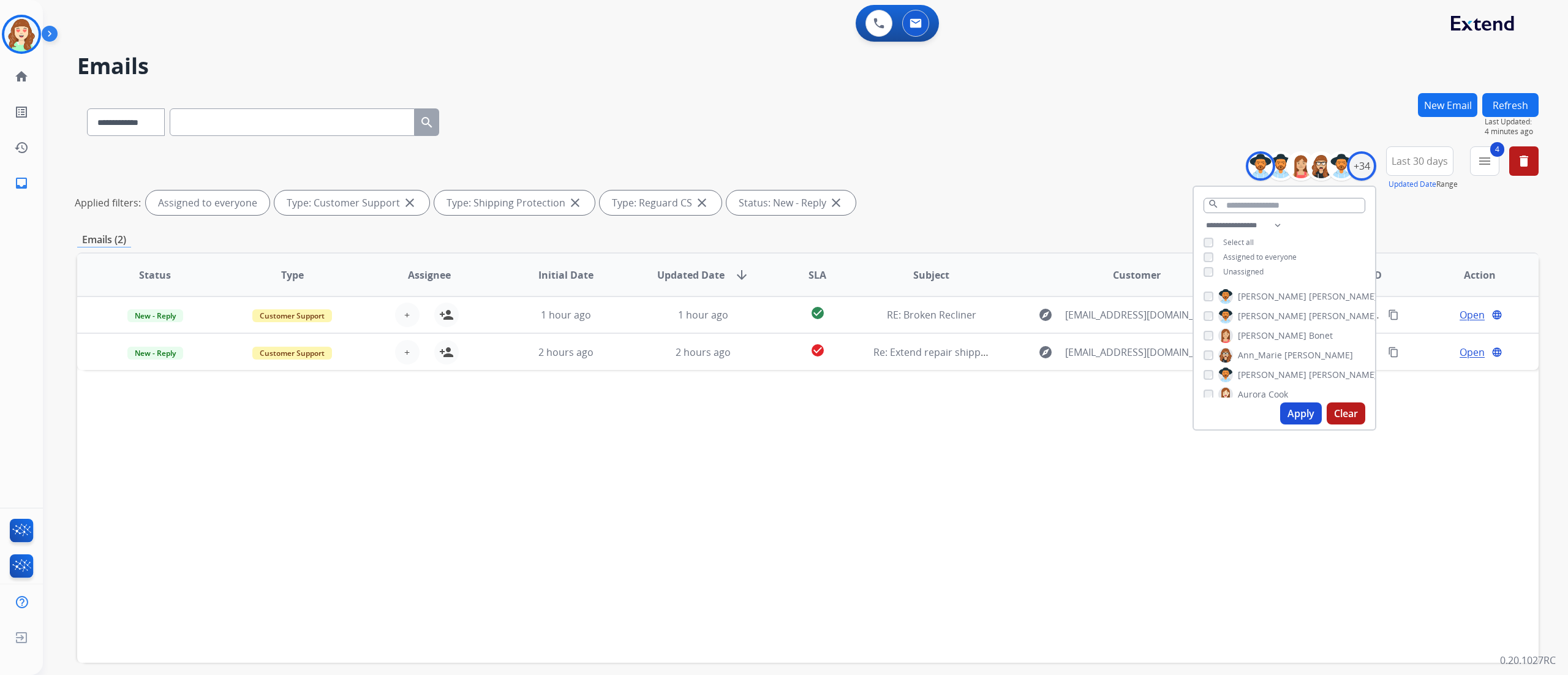 click on "Alexis  Martinez" at bounding box center [1291, 296] 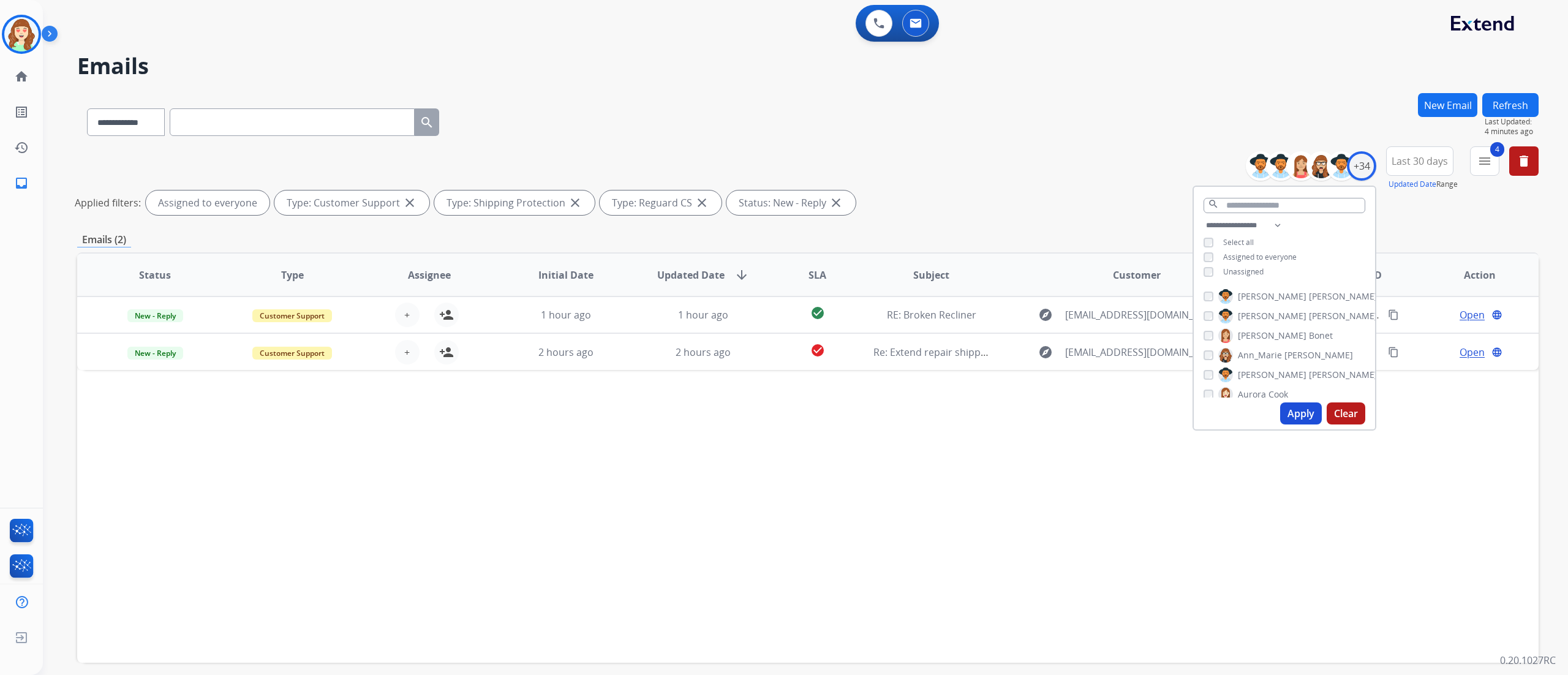 click on "Apply" at bounding box center [1301, 413] 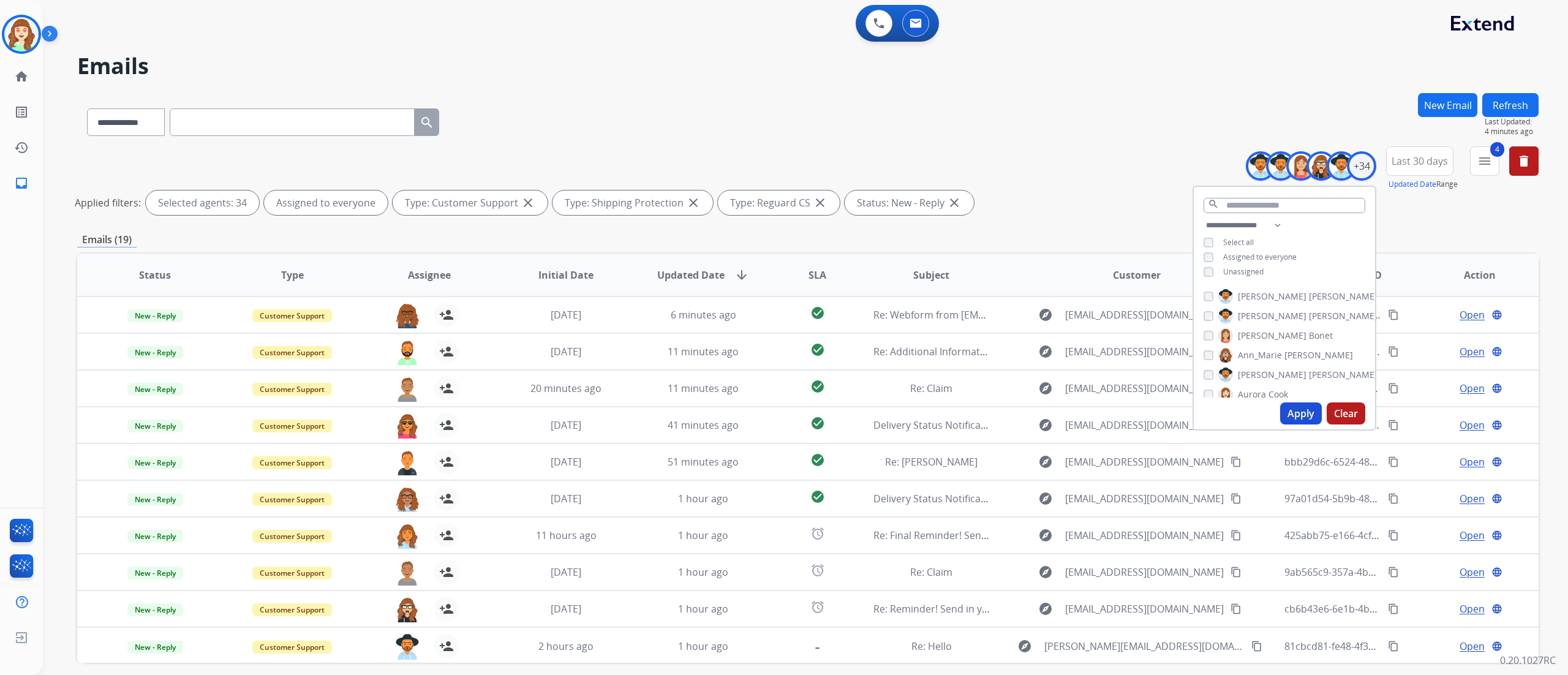 click on "**********" at bounding box center (805, 338) 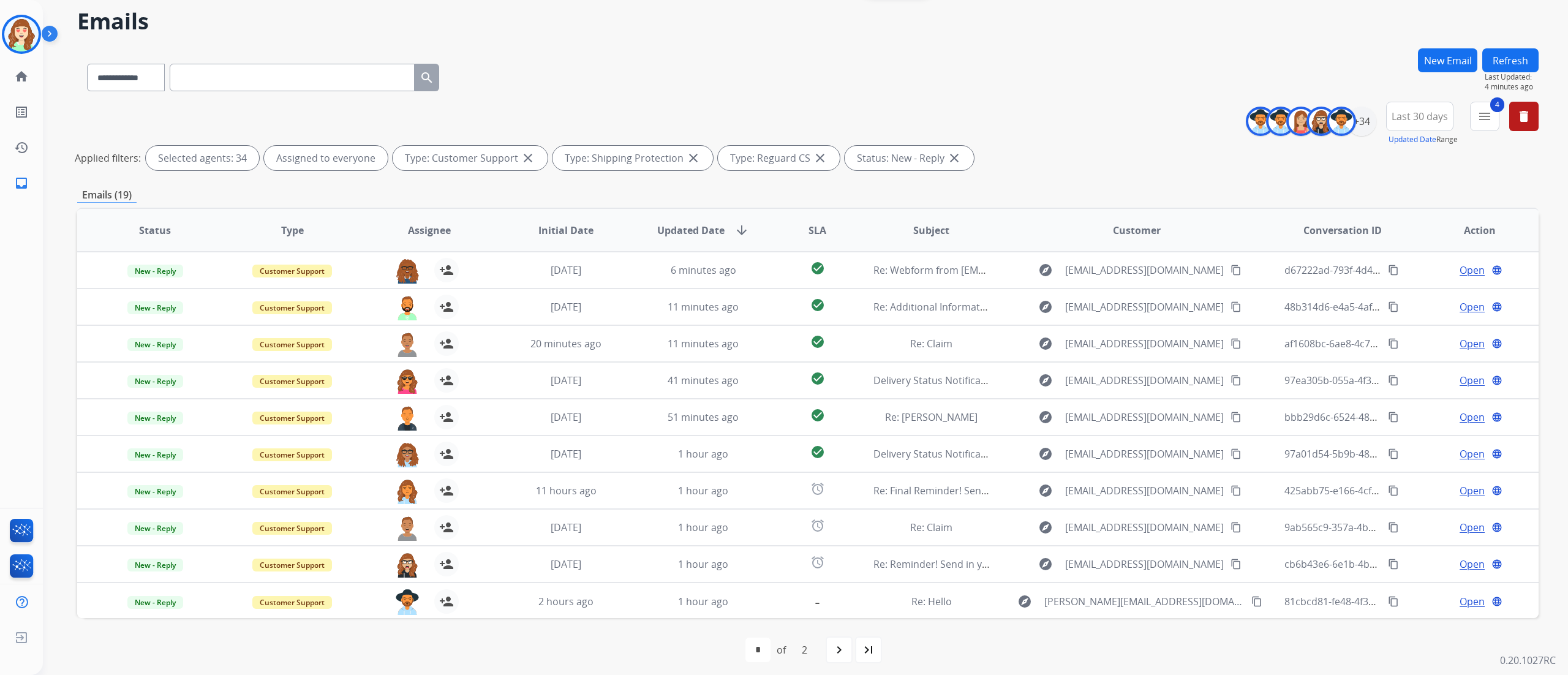 scroll, scrollTop: 49, scrollLeft: 0, axis: vertical 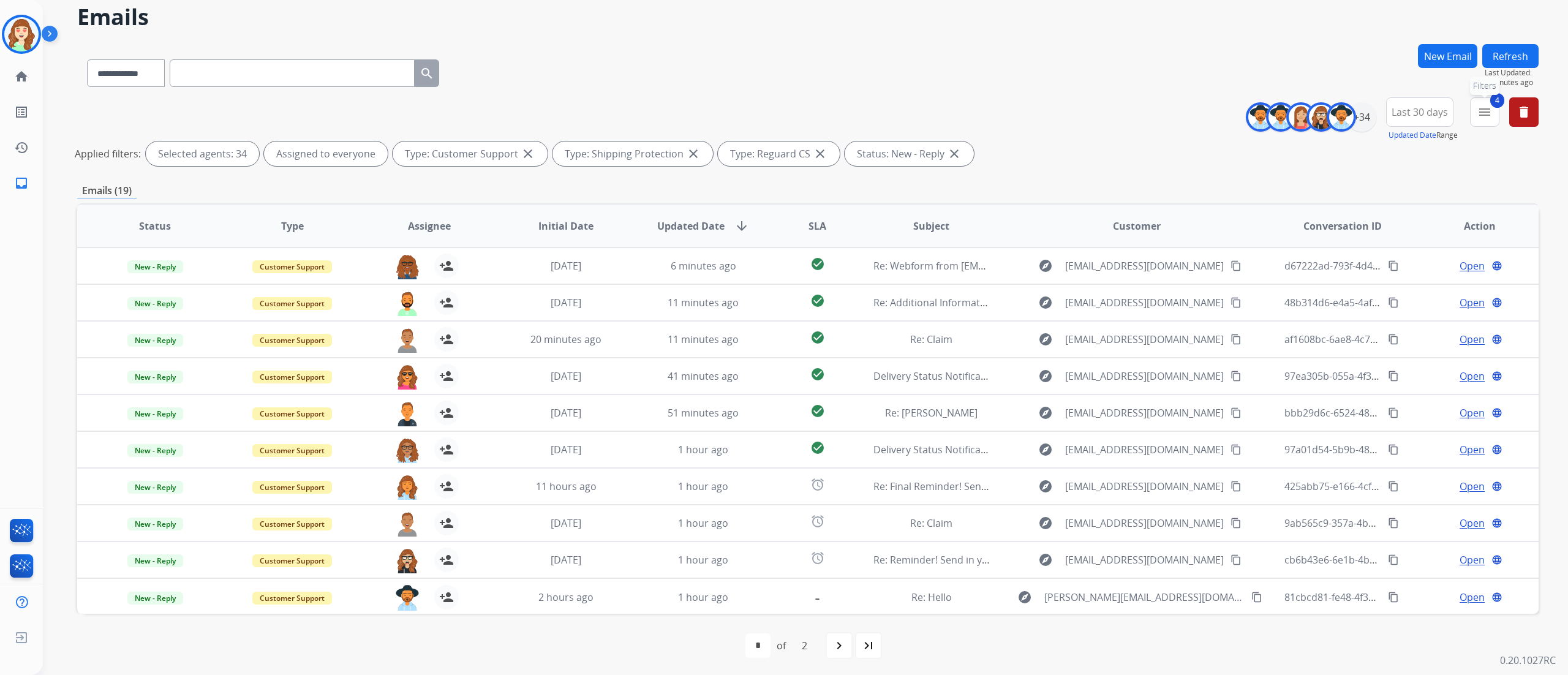 click on "4 menu  Filters" at bounding box center [1485, 112] 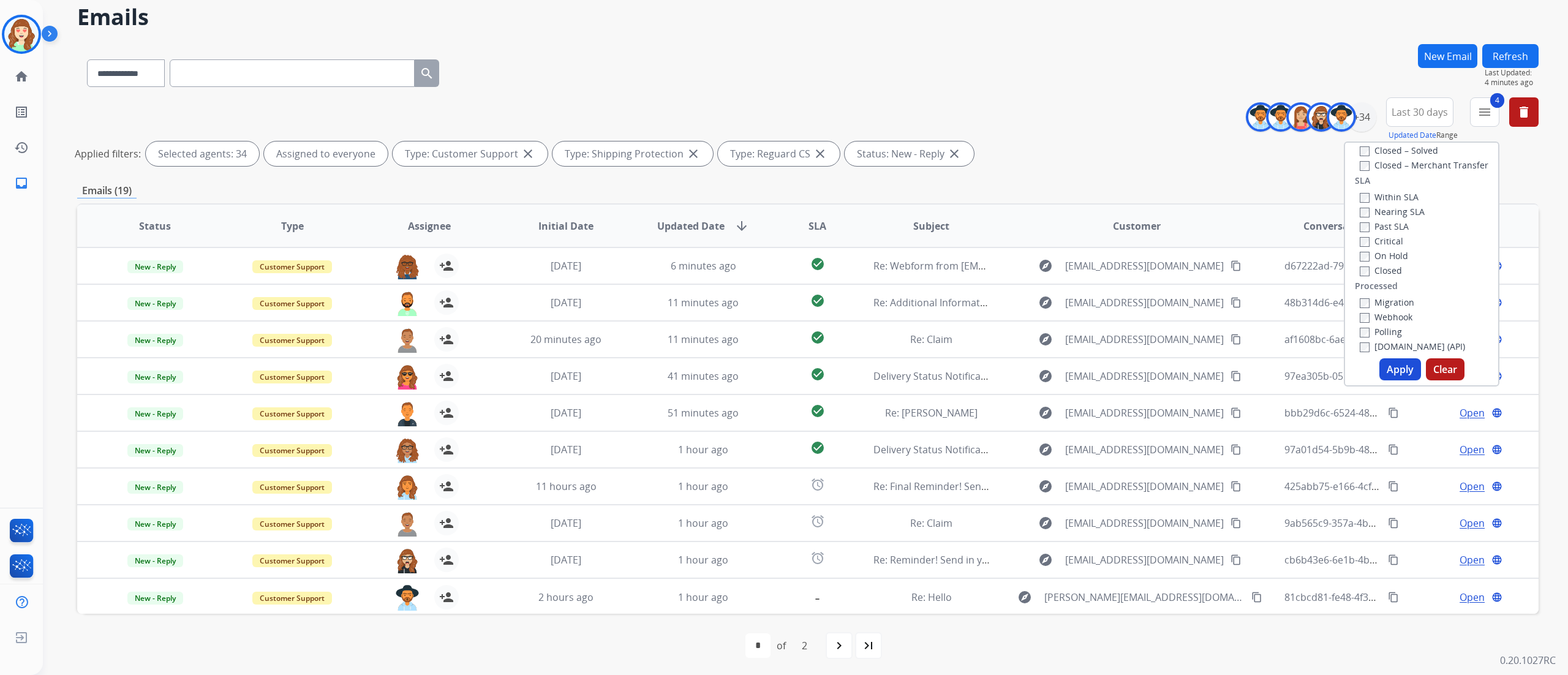 scroll, scrollTop: 322, scrollLeft: 0, axis: vertical 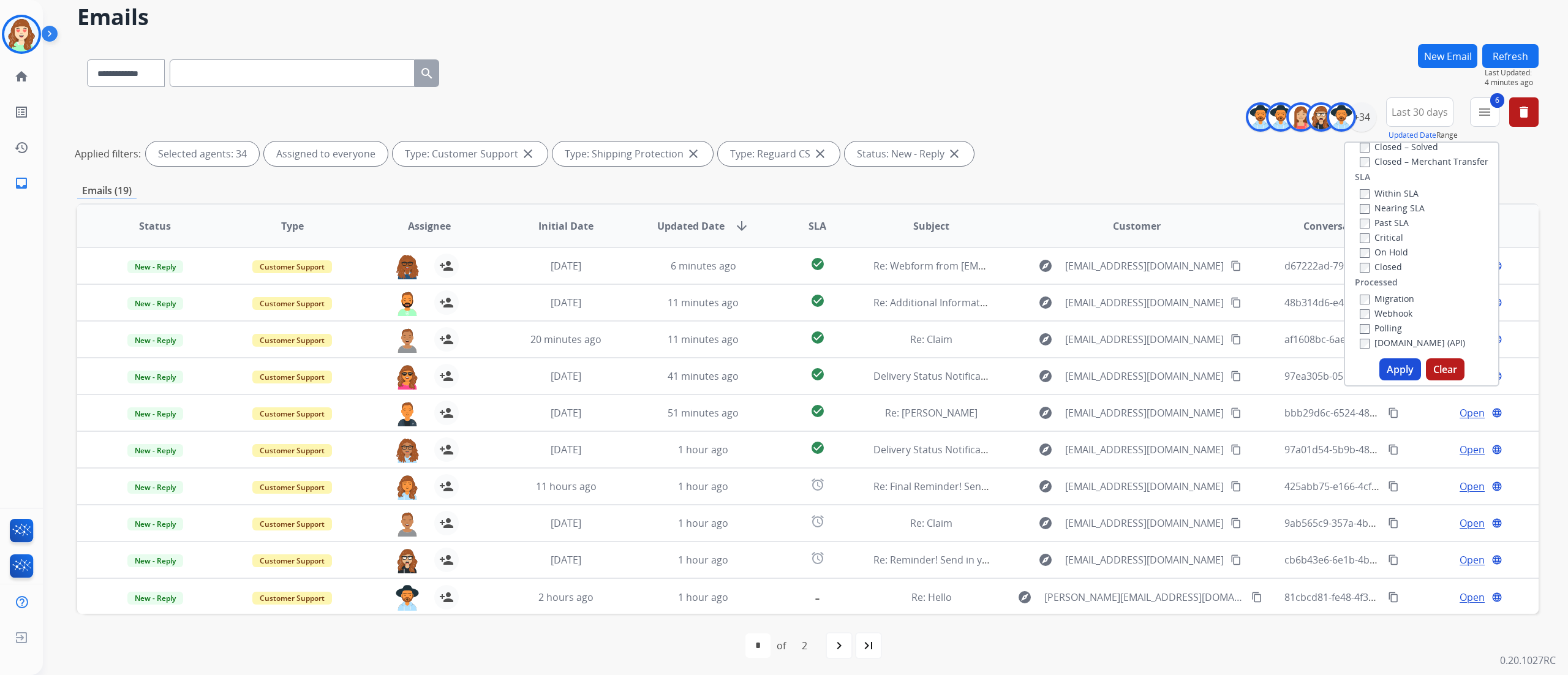 click on "Apply" at bounding box center (1400, 369) 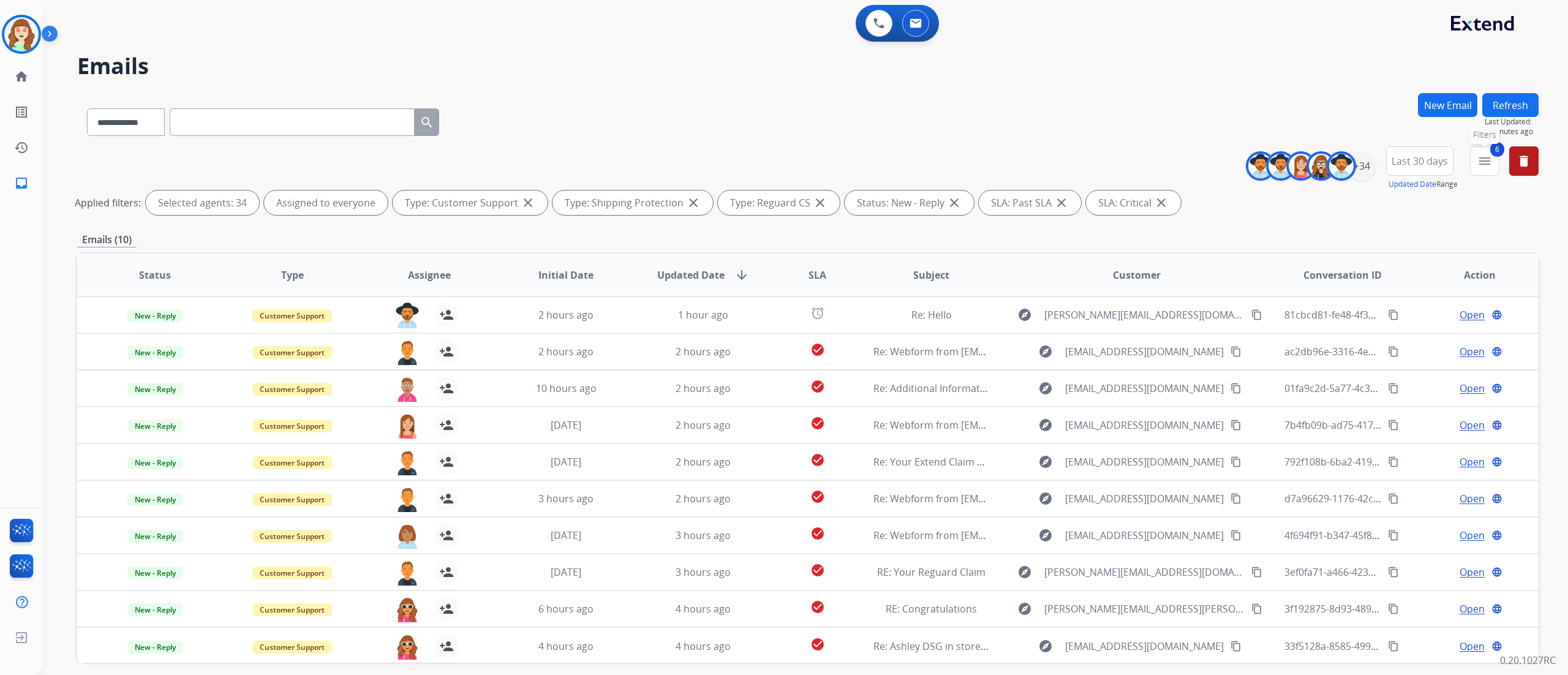 click on "6 menu  Filters" at bounding box center [1485, 161] 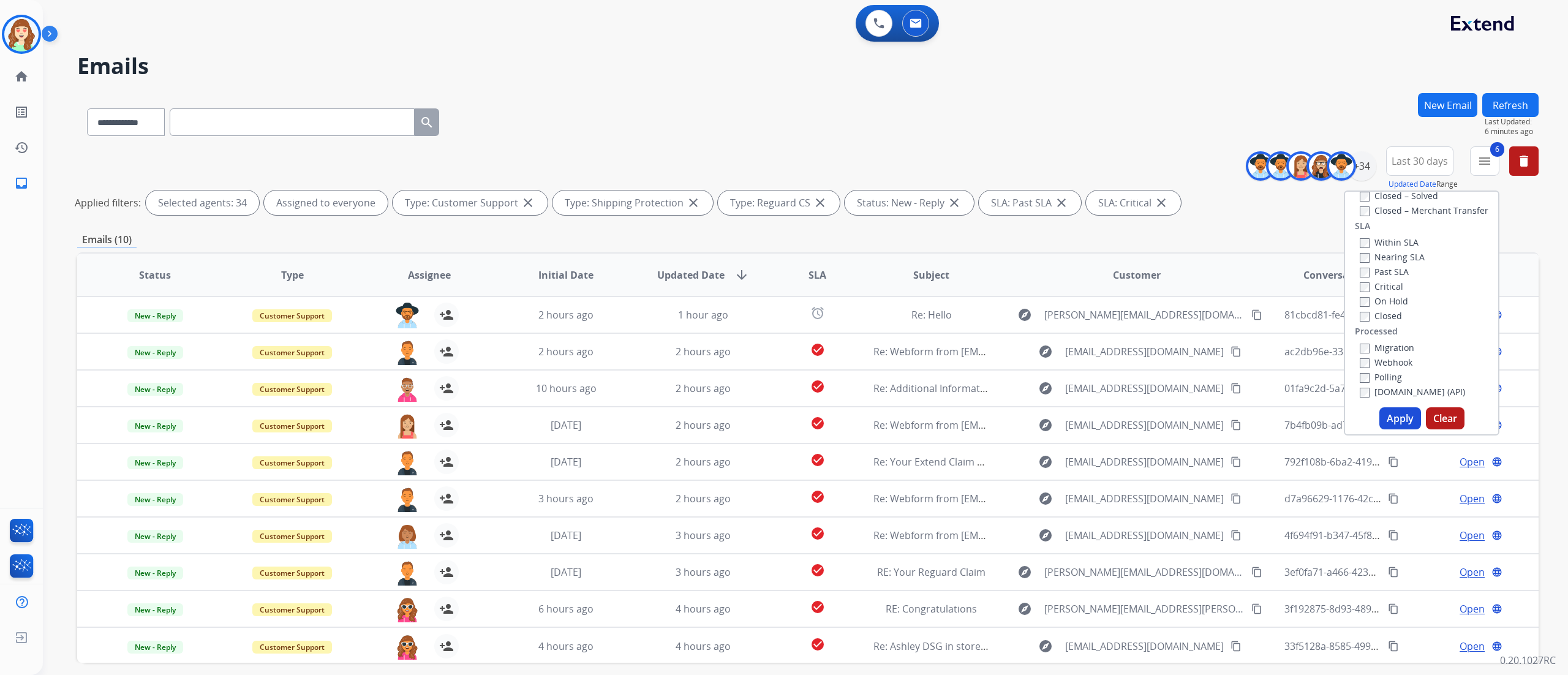 click on "Critical" at bounding box center (1392, 286) 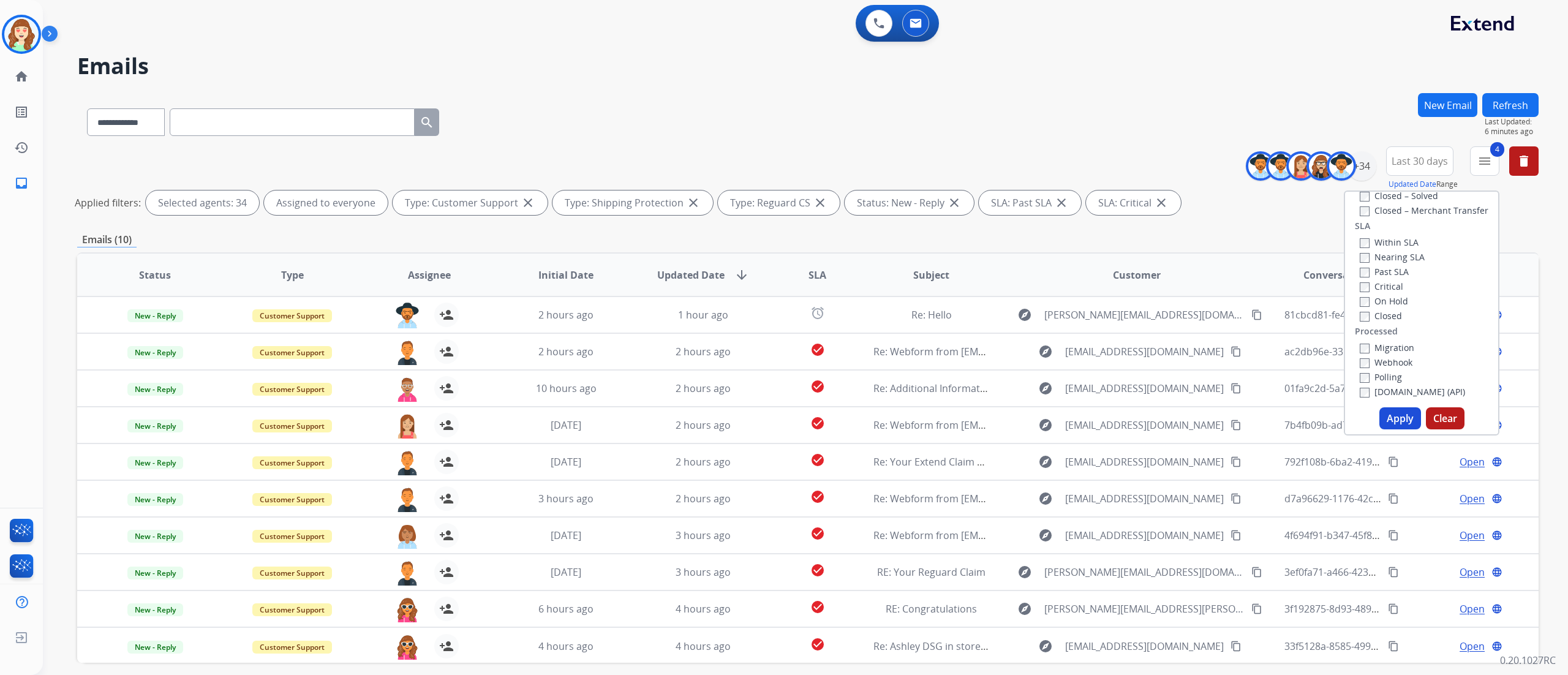 click on "Type  Claims Adjudication   Customer Support   Escalation   Service Support   Shipping Protection   Warranty Ops   Dev Test   Spam/Phishing   Merchant Team   Reguard CS  Status  Open - All   Closed - All   New - Initial   New - Reply   On-hold – Internal   On-hold - Customer   On Hold - Pending Parts   On Hold - Servicers   Closed - Unresolved   Closed – Solved   Closed – Merchant Transfer  SLA  Within SLA   Nearing SLA   Past SLA   Critical   On Hold   Closed  Processed  Migration   Webhook   Polling   Extend.com (API)  Apply Clear" at bounding box center (1422, 313) 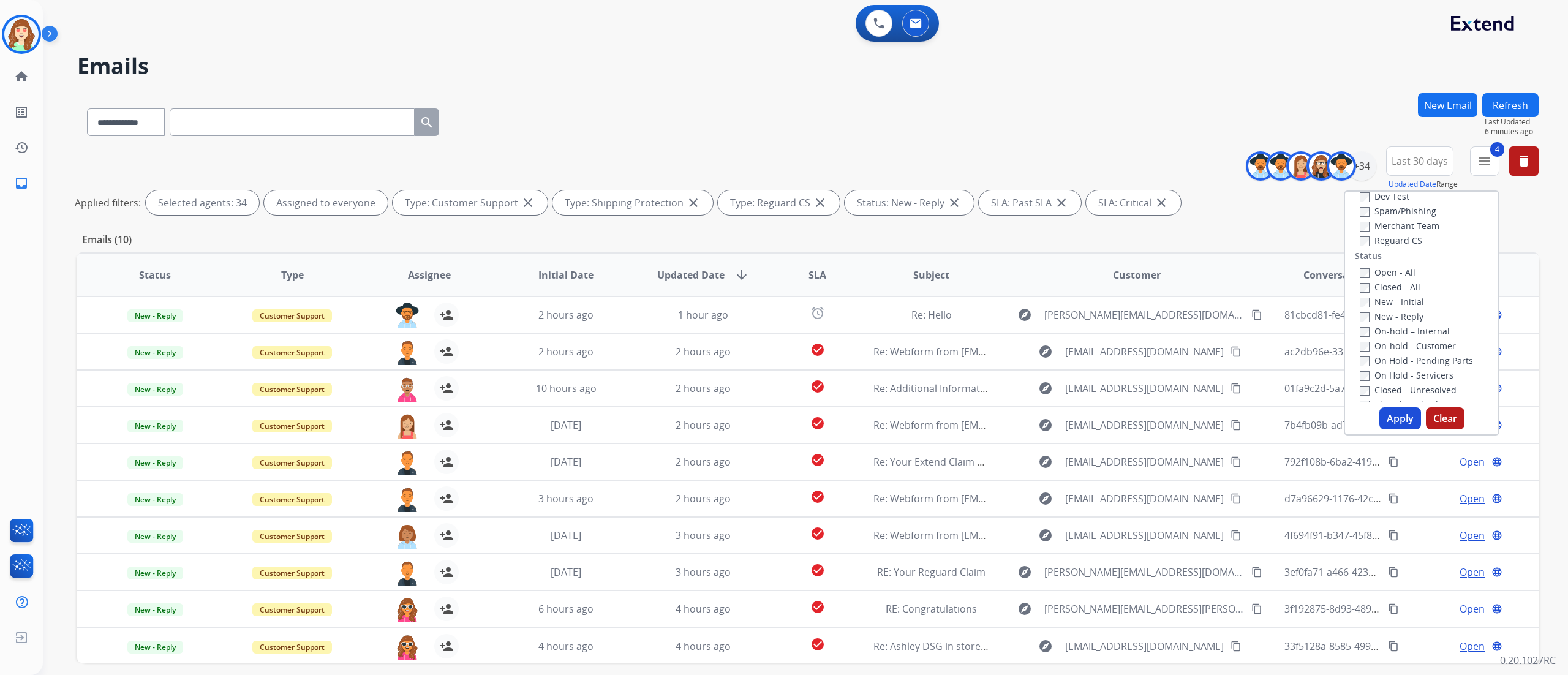 scroll, scrollTop: 110, scrollLeft: 0, axis: vertical 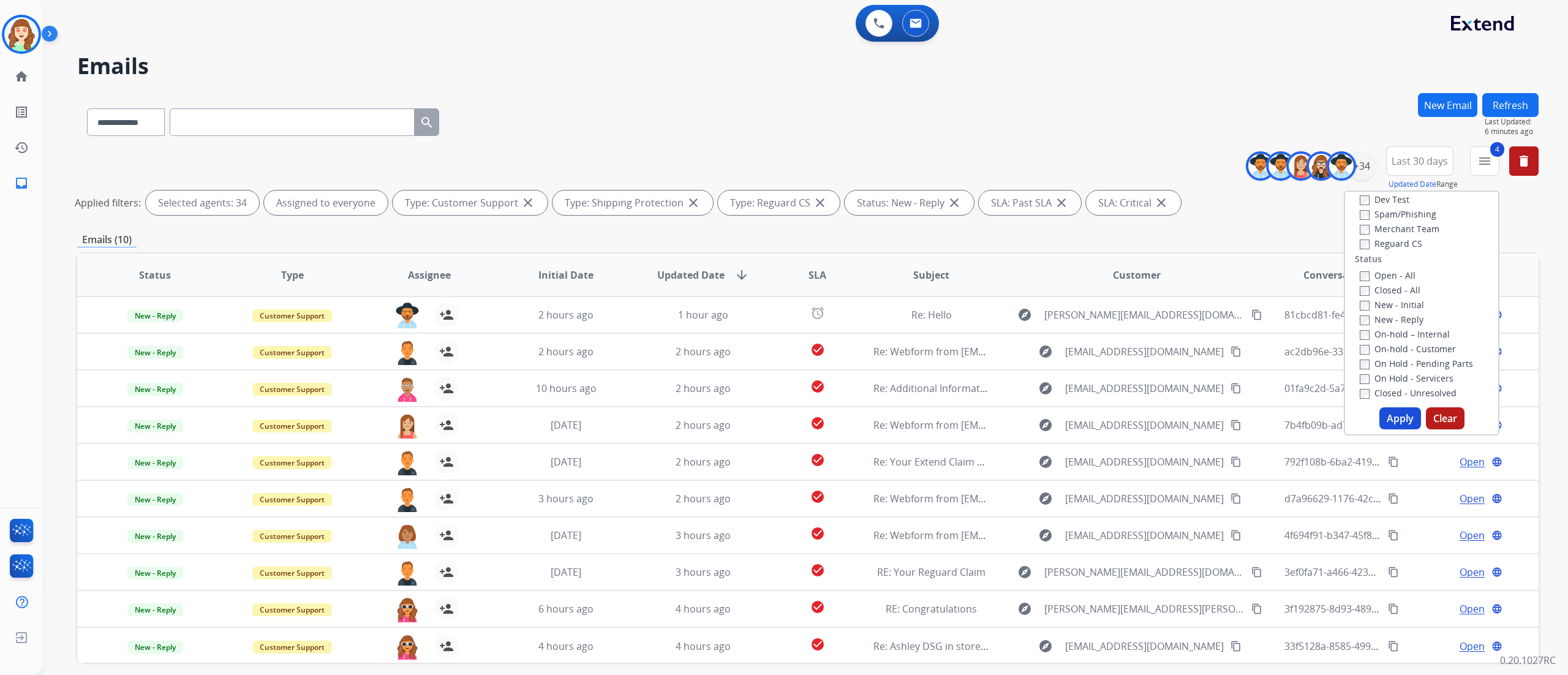 click on "Apply" at bounding box center (1400, 418) 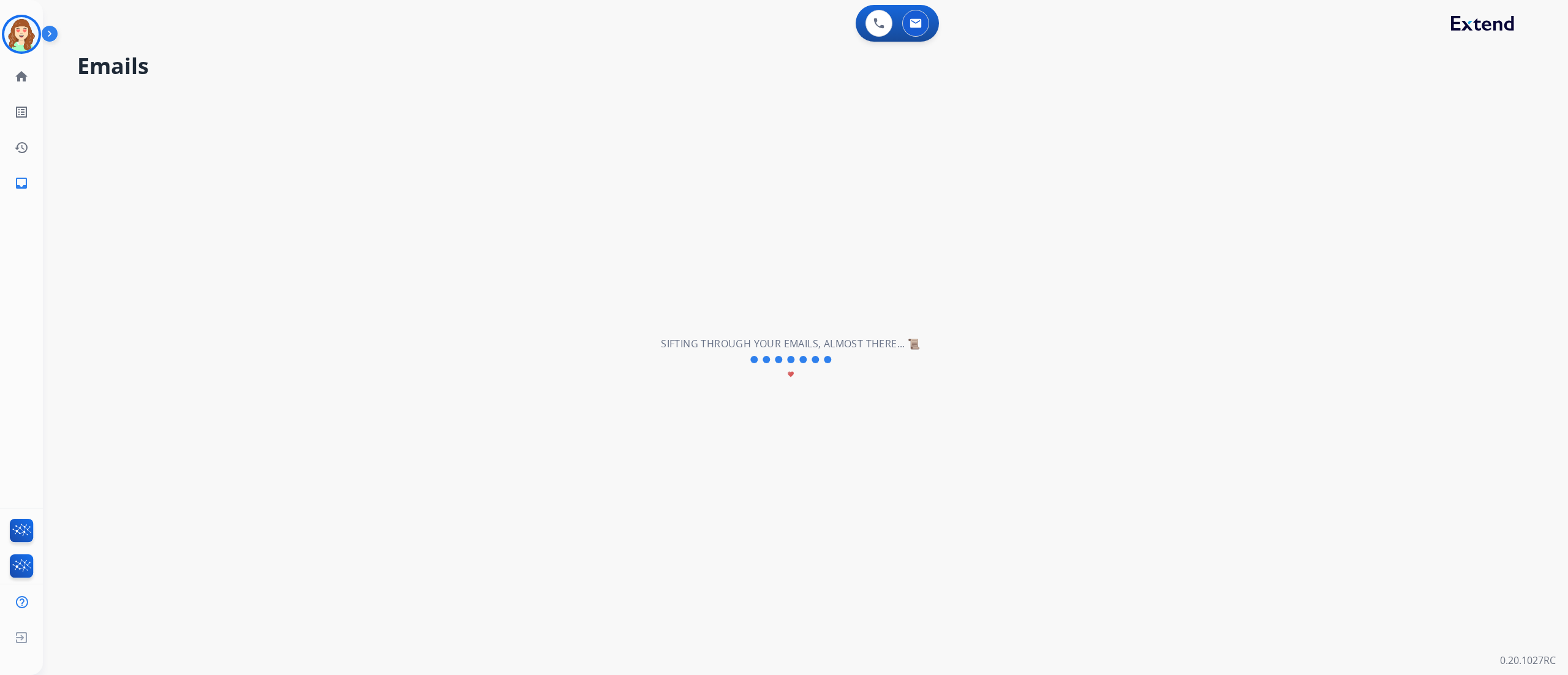 click on "**********" at bounding box center (791, 360) 